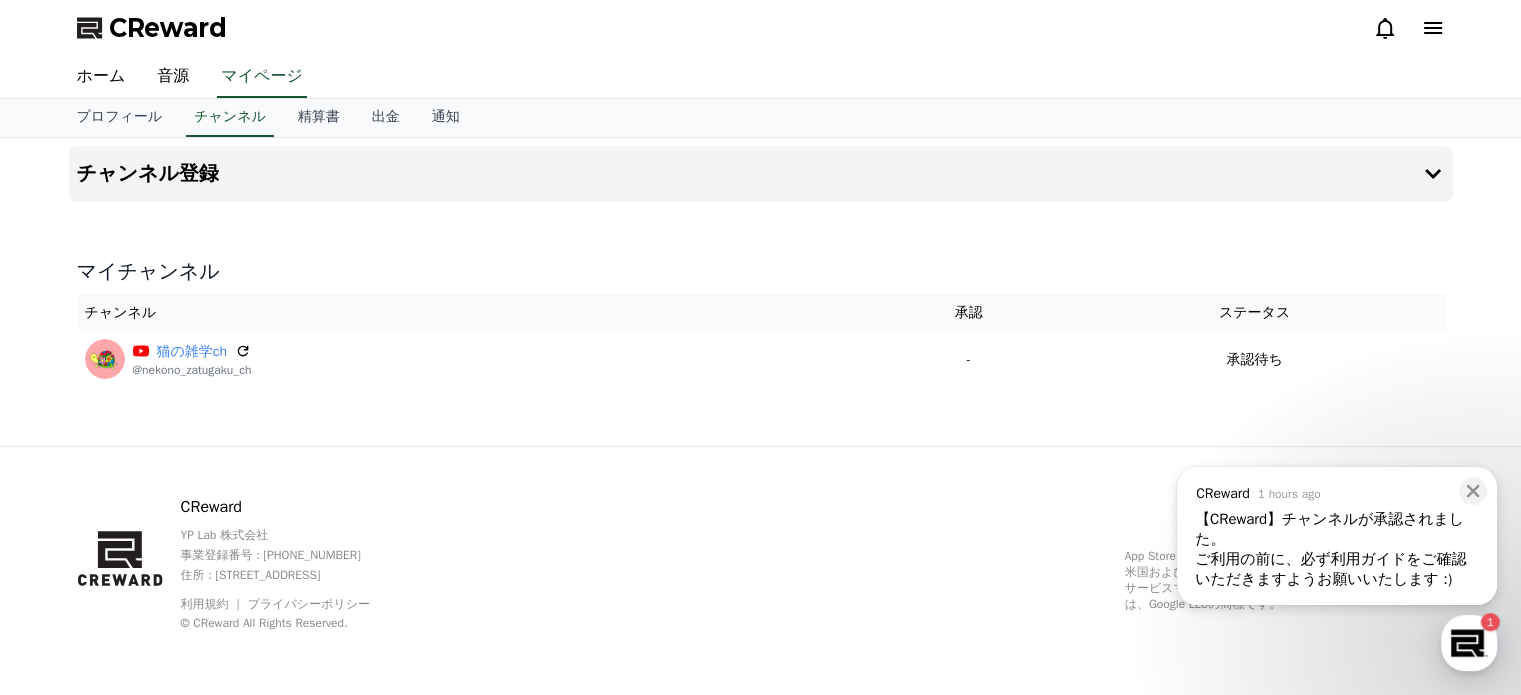 scroll, scrollTop: 0, scrollLeft: 0, axis: both 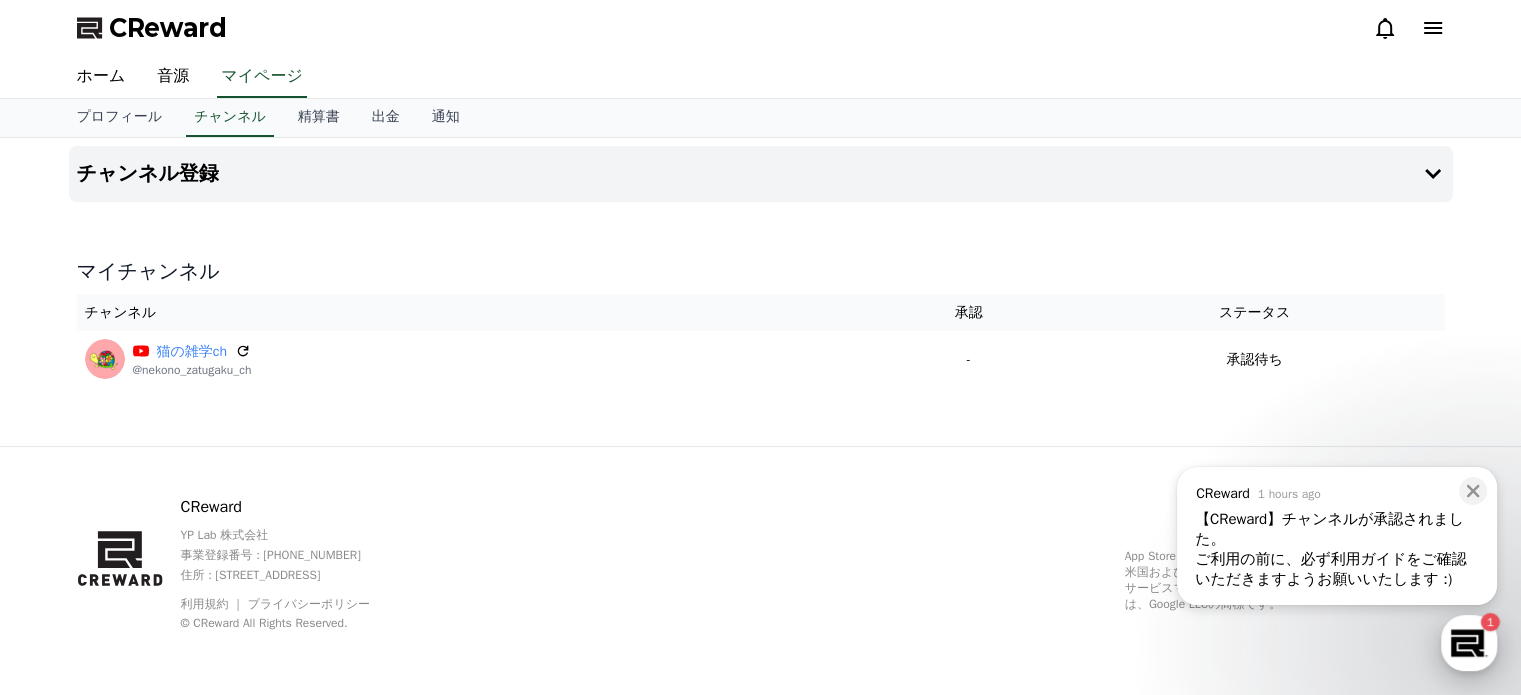 click at bounding box center [1469, 643] 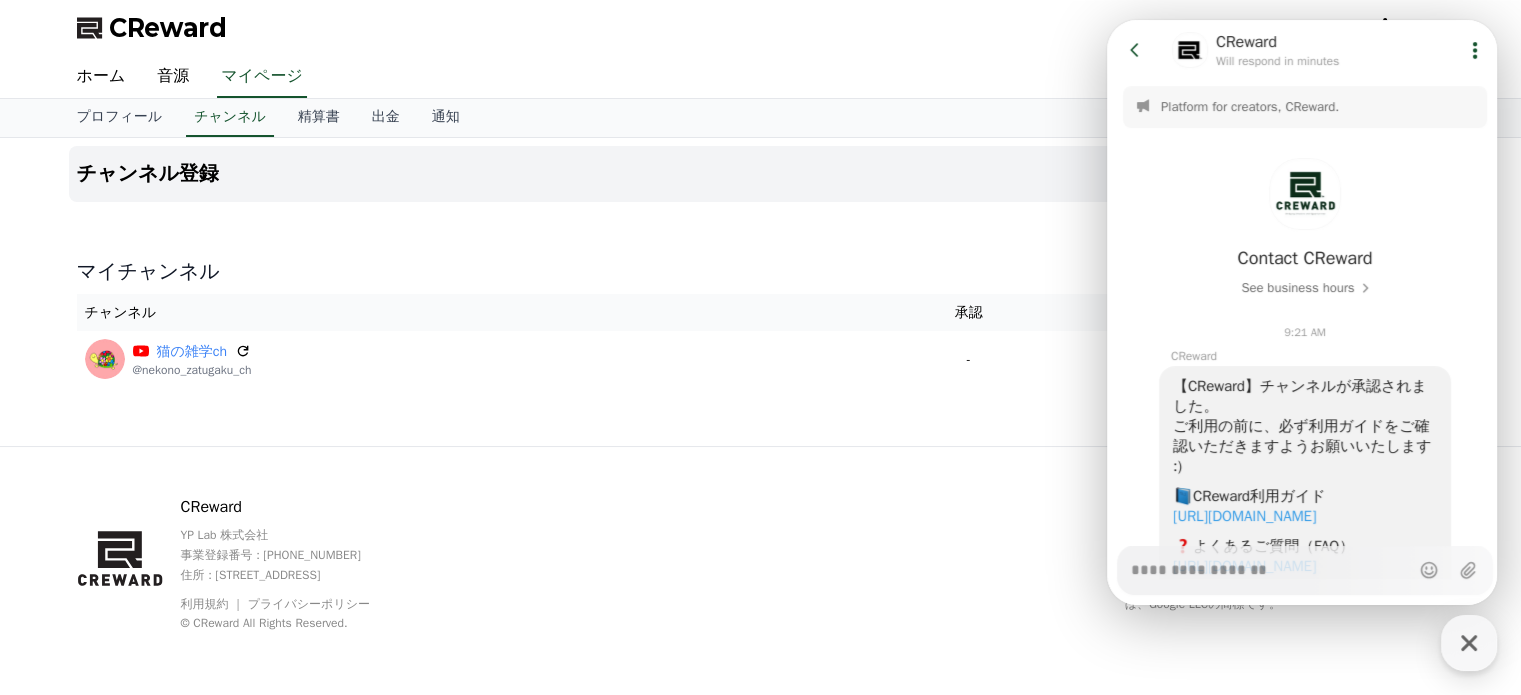 click on "[URL][DOMAIN_NAME]" at bounding box center (1244, 516) 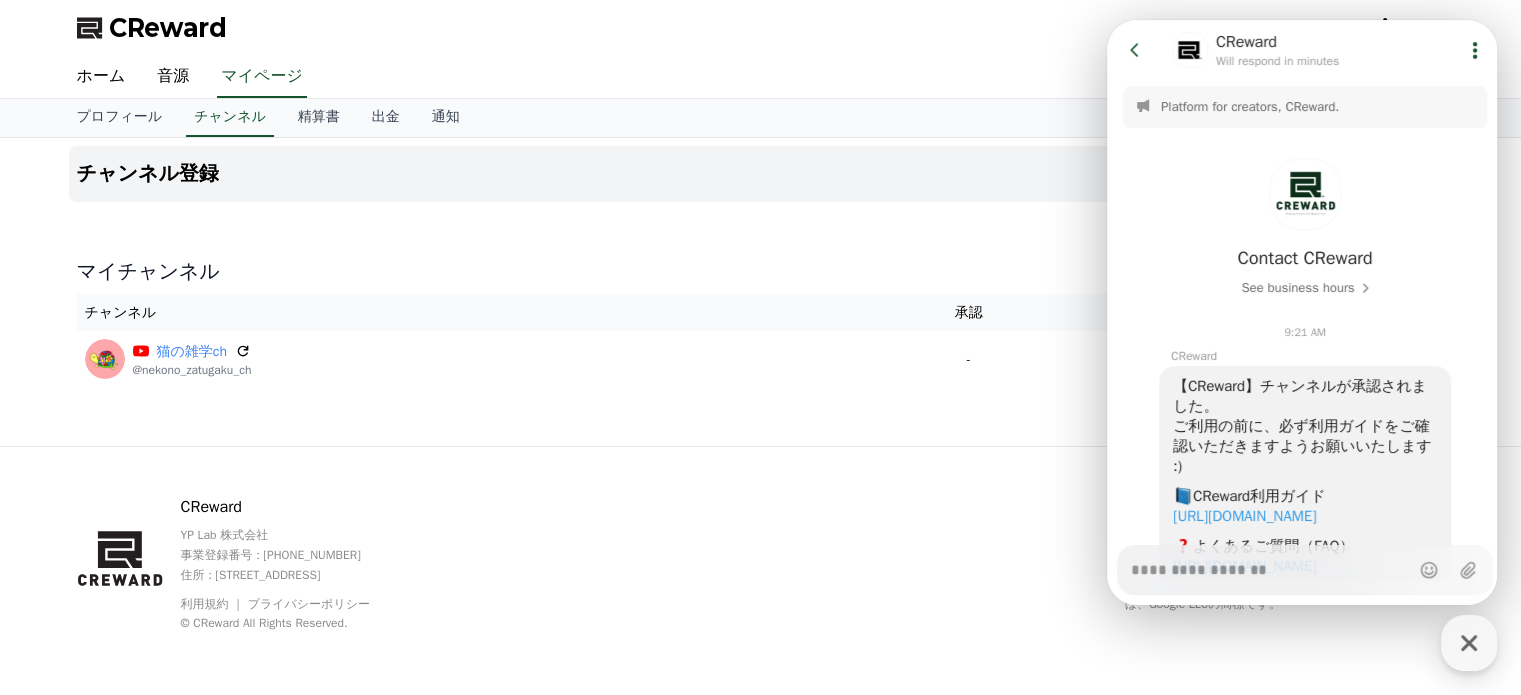 type on "*" 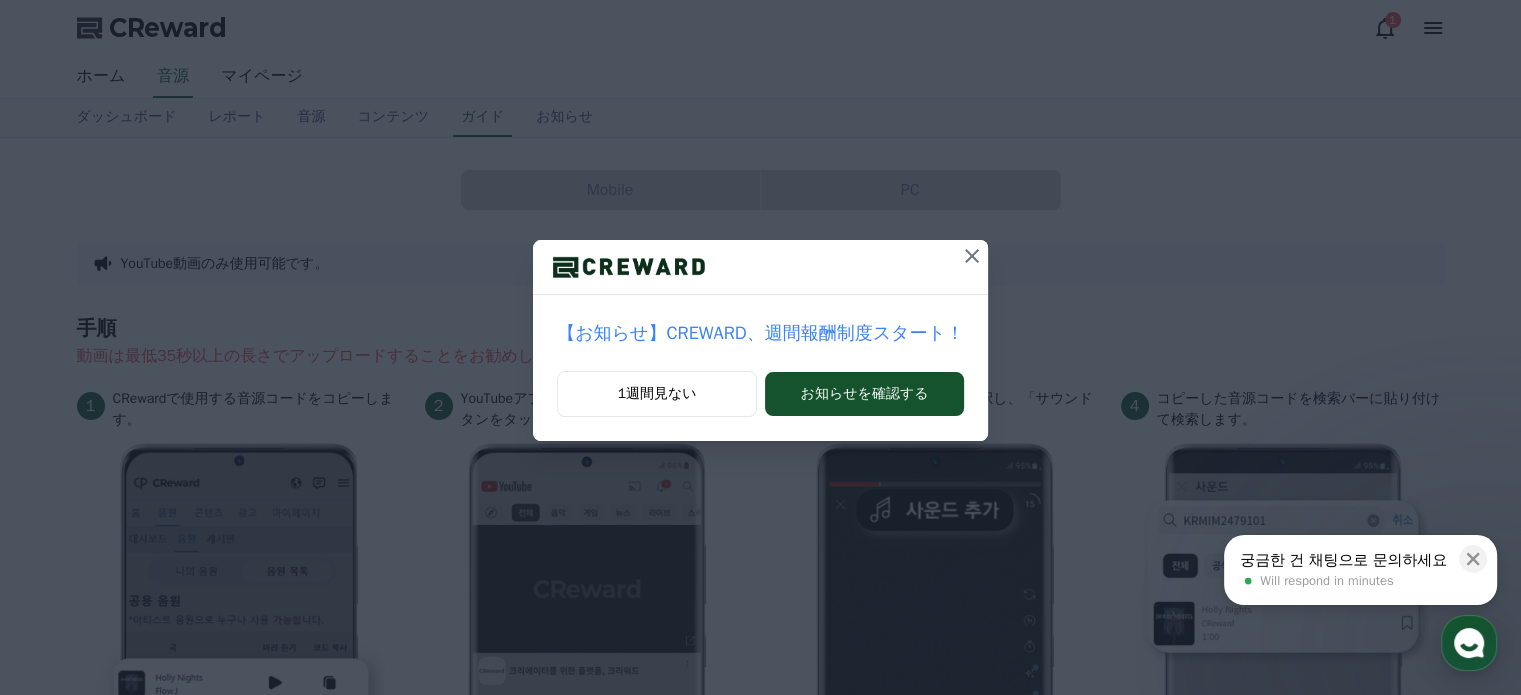 scroll, scrollTop: 0, scrollLeft: 0, axis: both 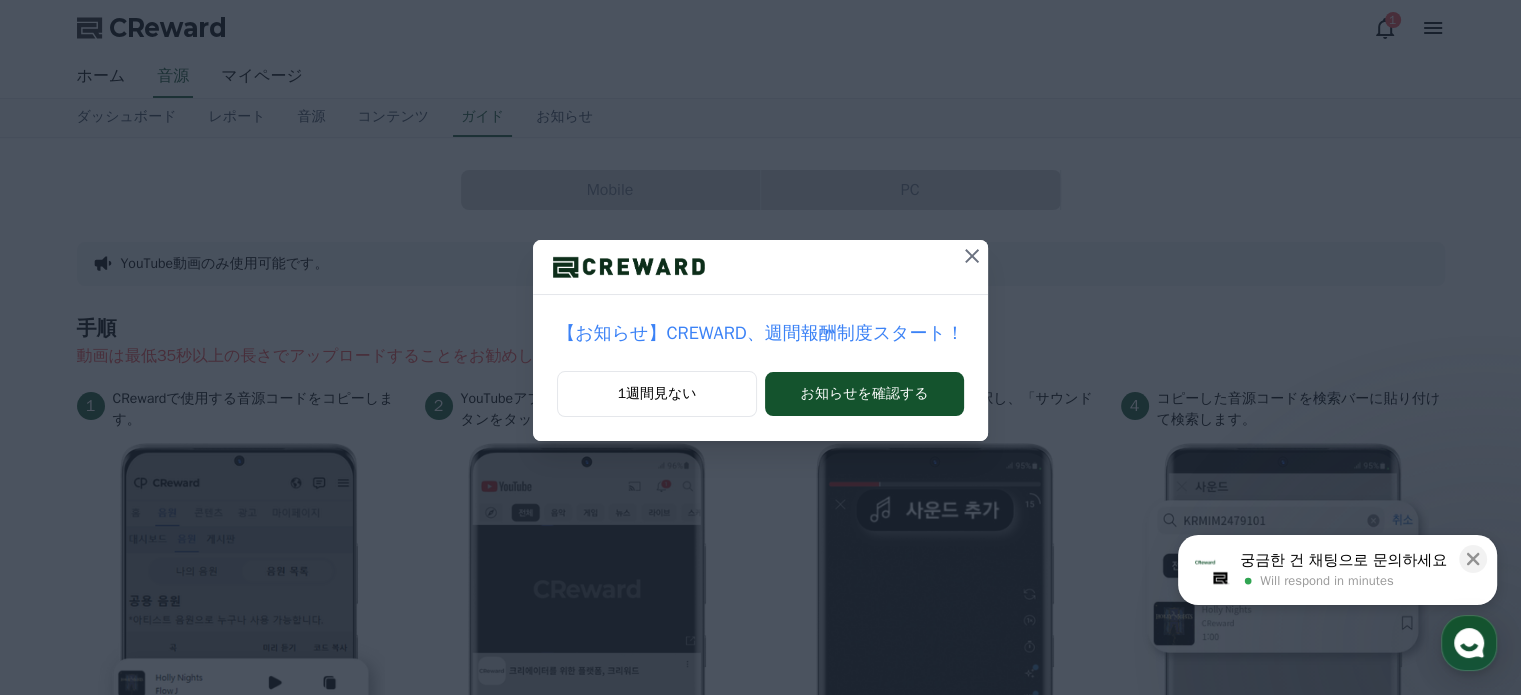 click 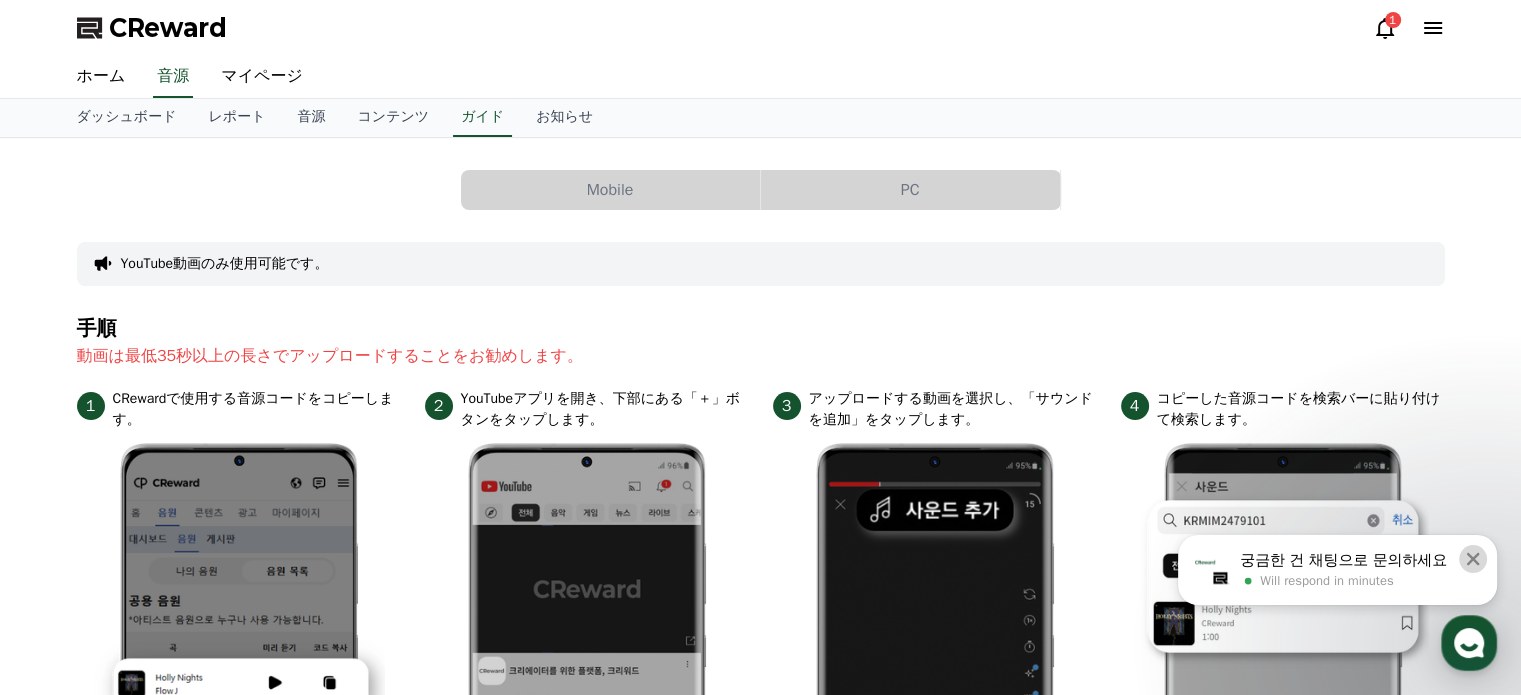 click 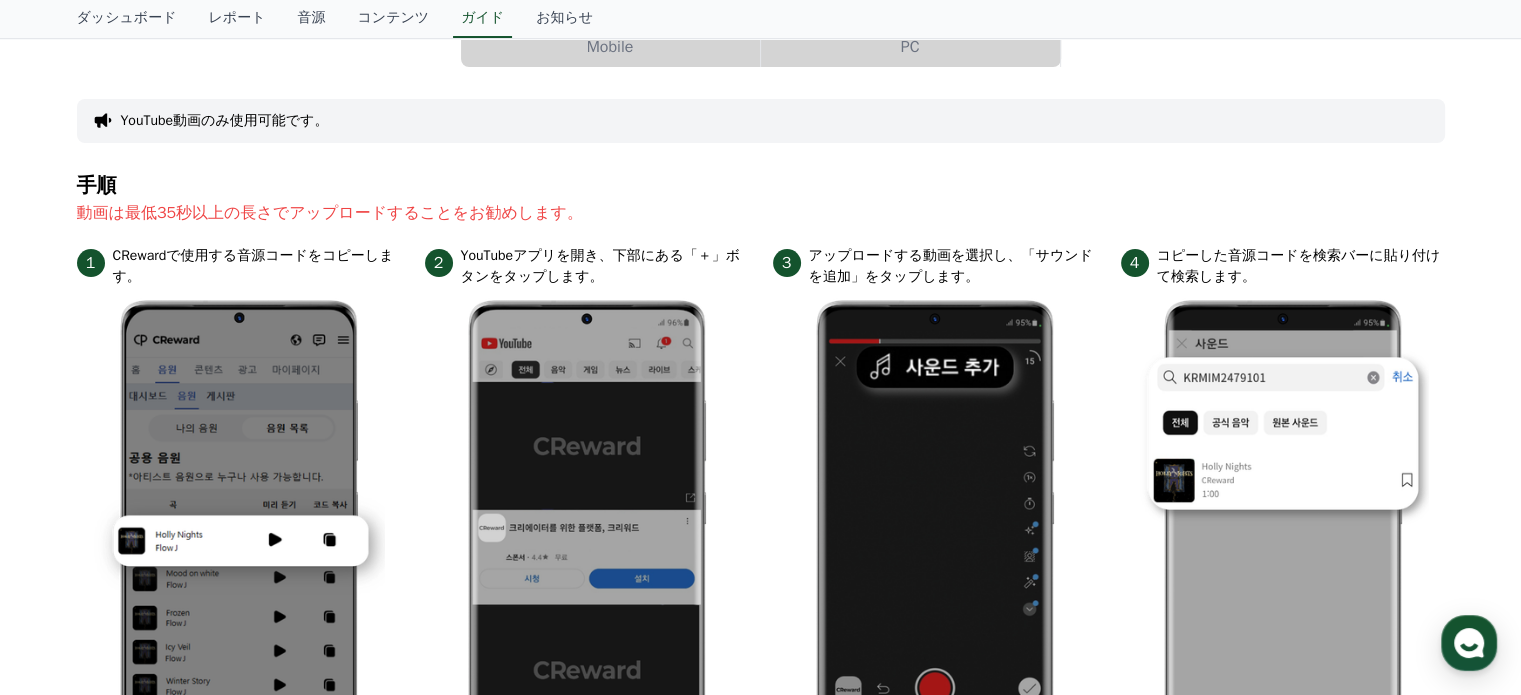 scroll, scrollTop: 0, scrollLeft: 0, axis: both 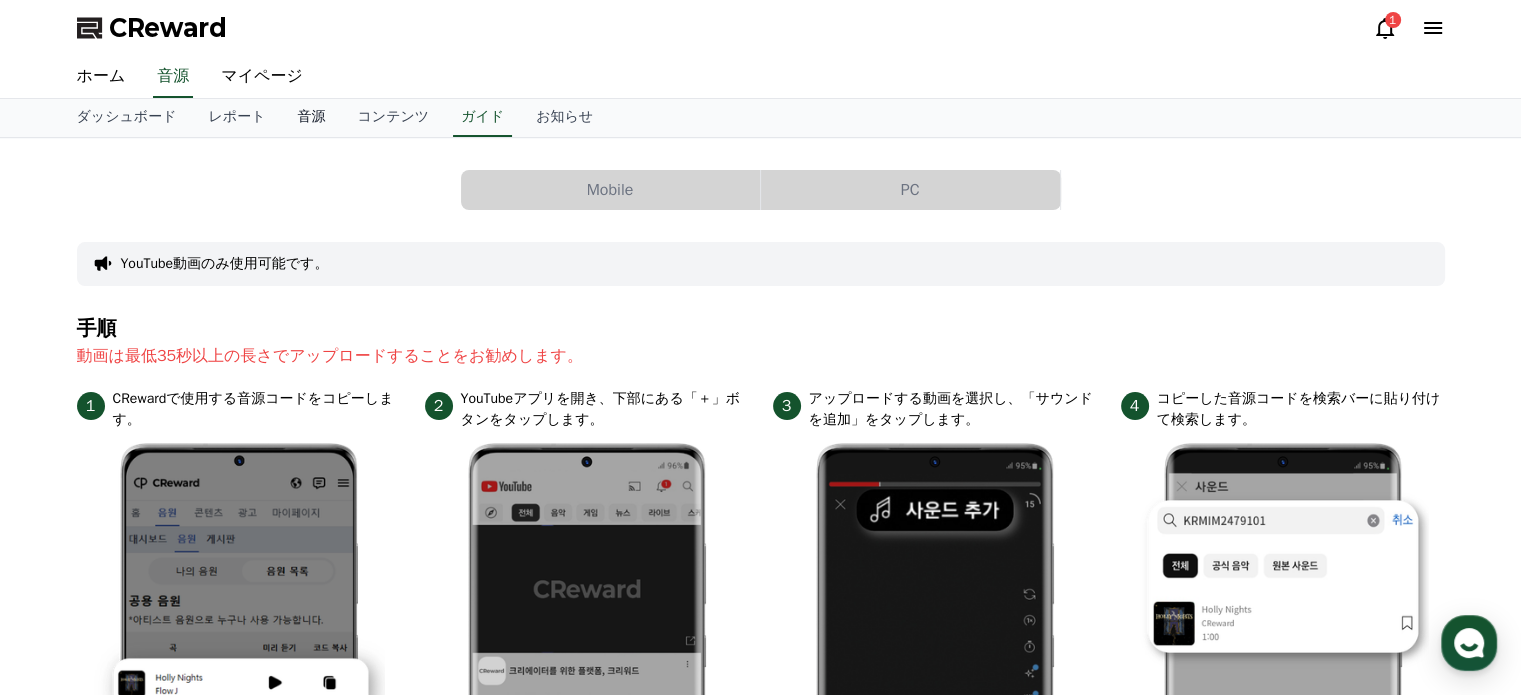 click on "音源" at bounding box center [311, 118] 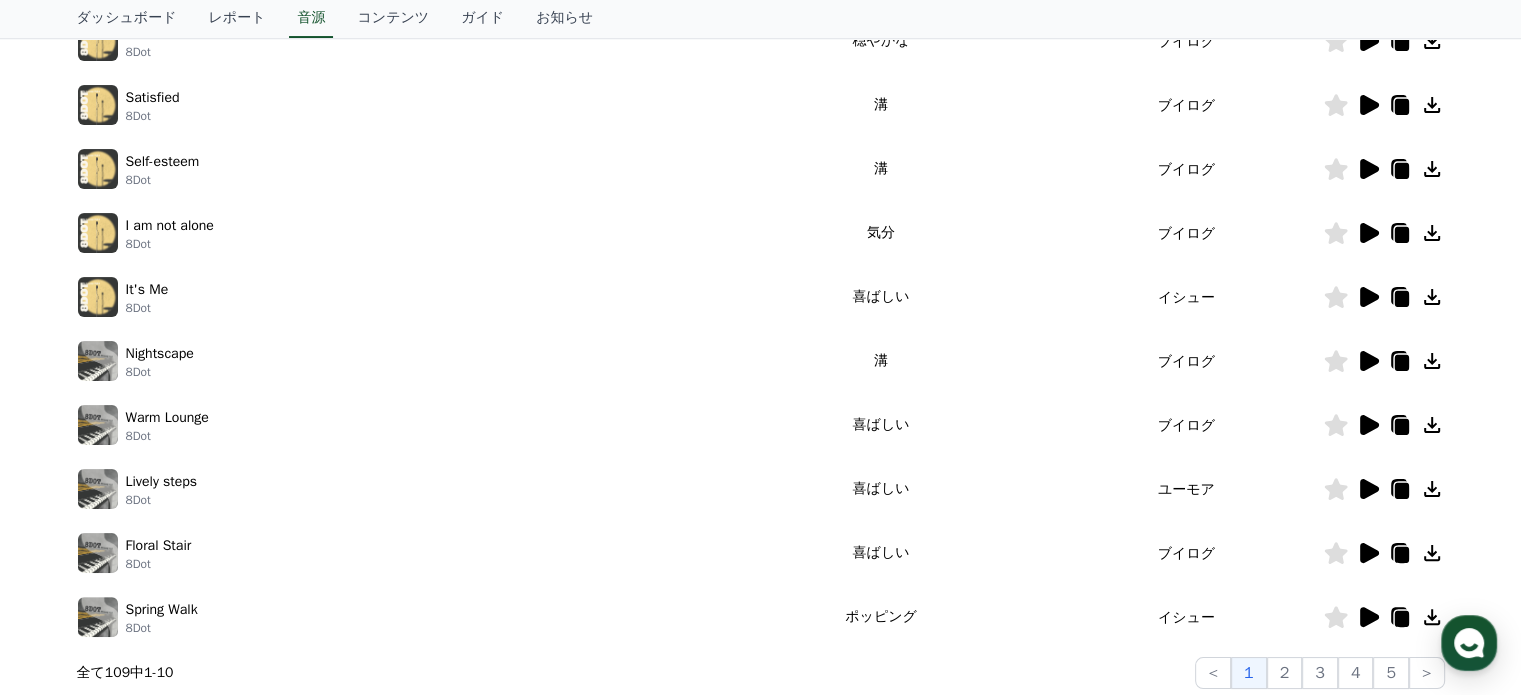 scroll, scrollTop: 600, scrollLeft: 0, axis: vertical 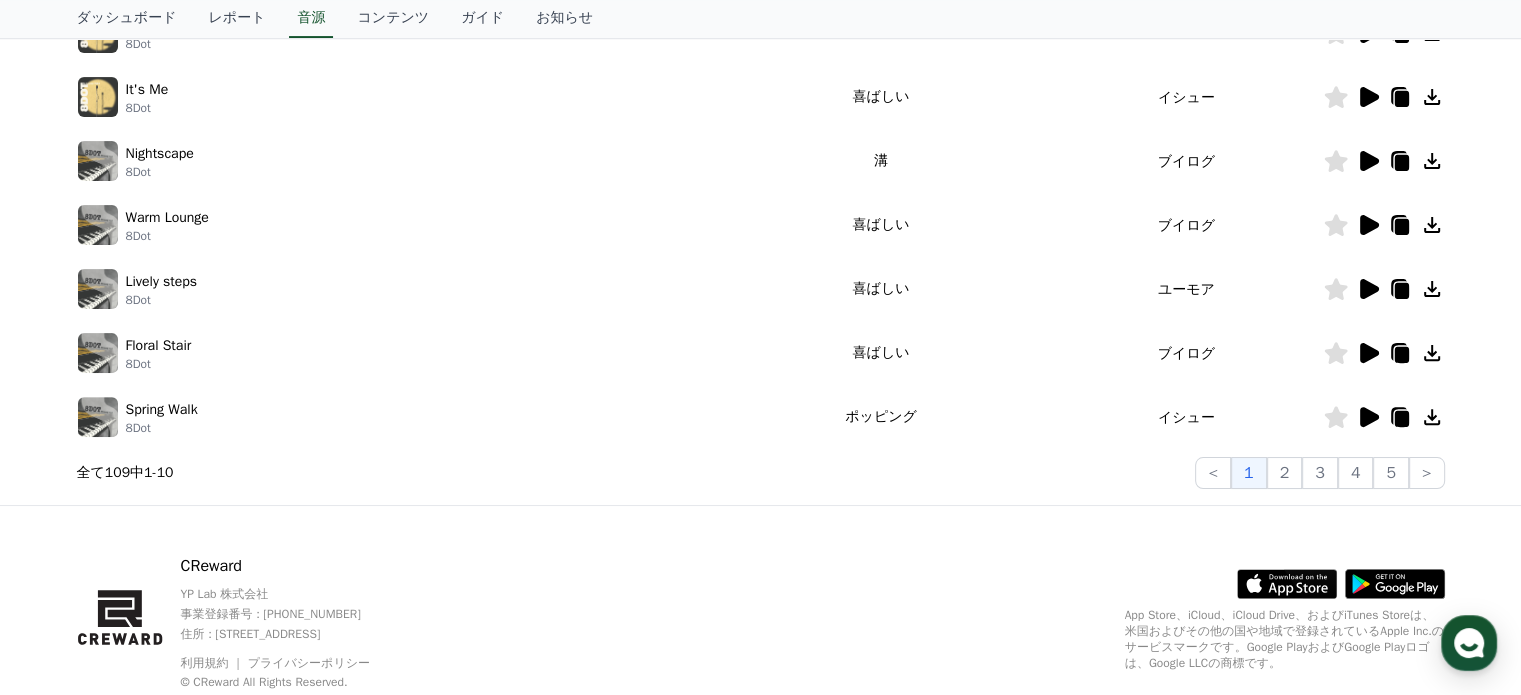 click 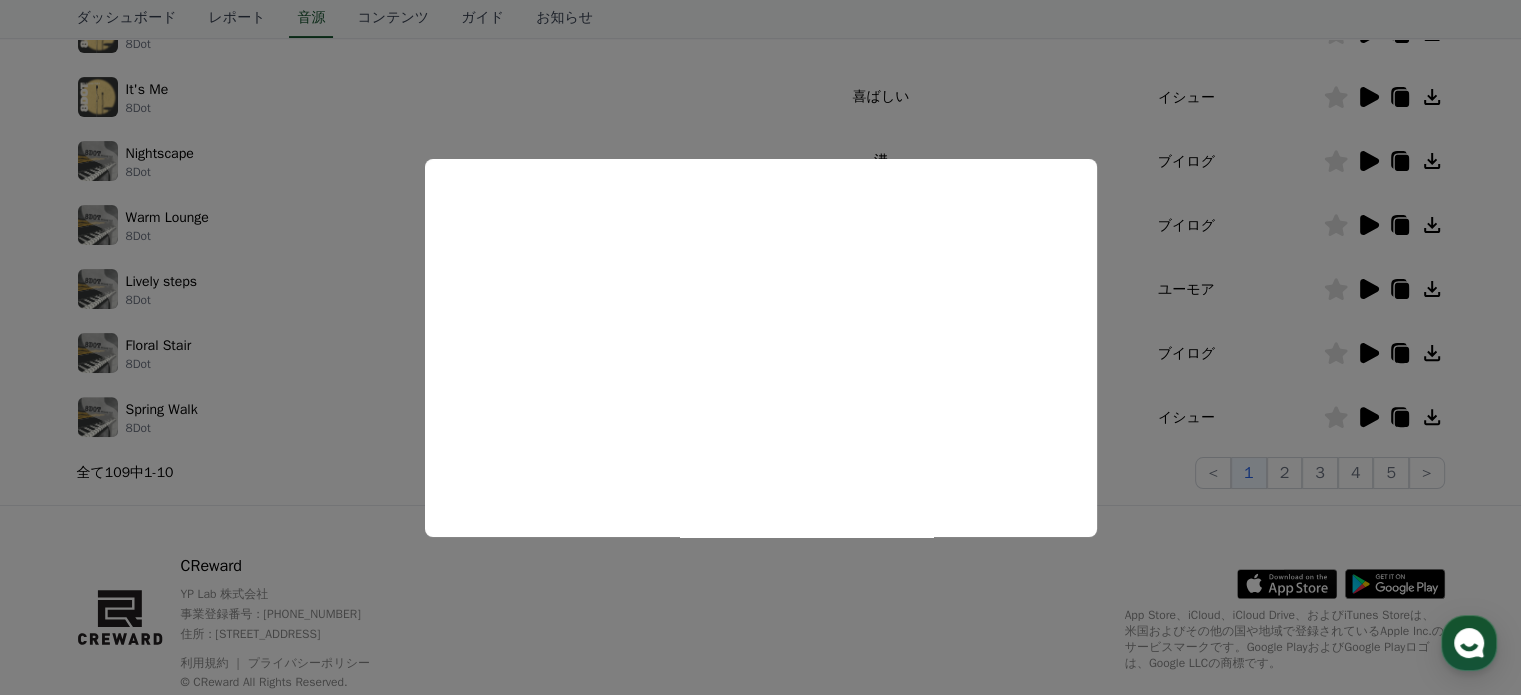 click at bounding box center [760, 347] 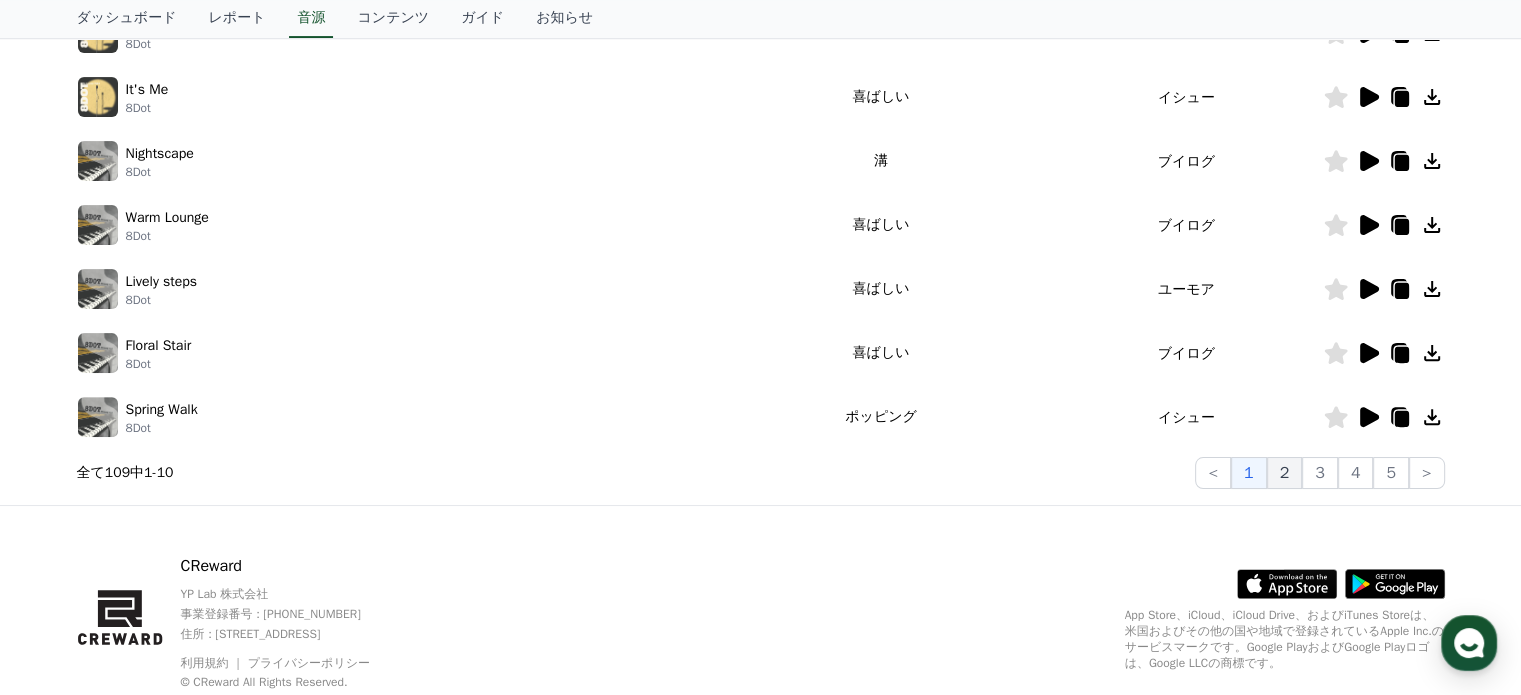 click on "2" 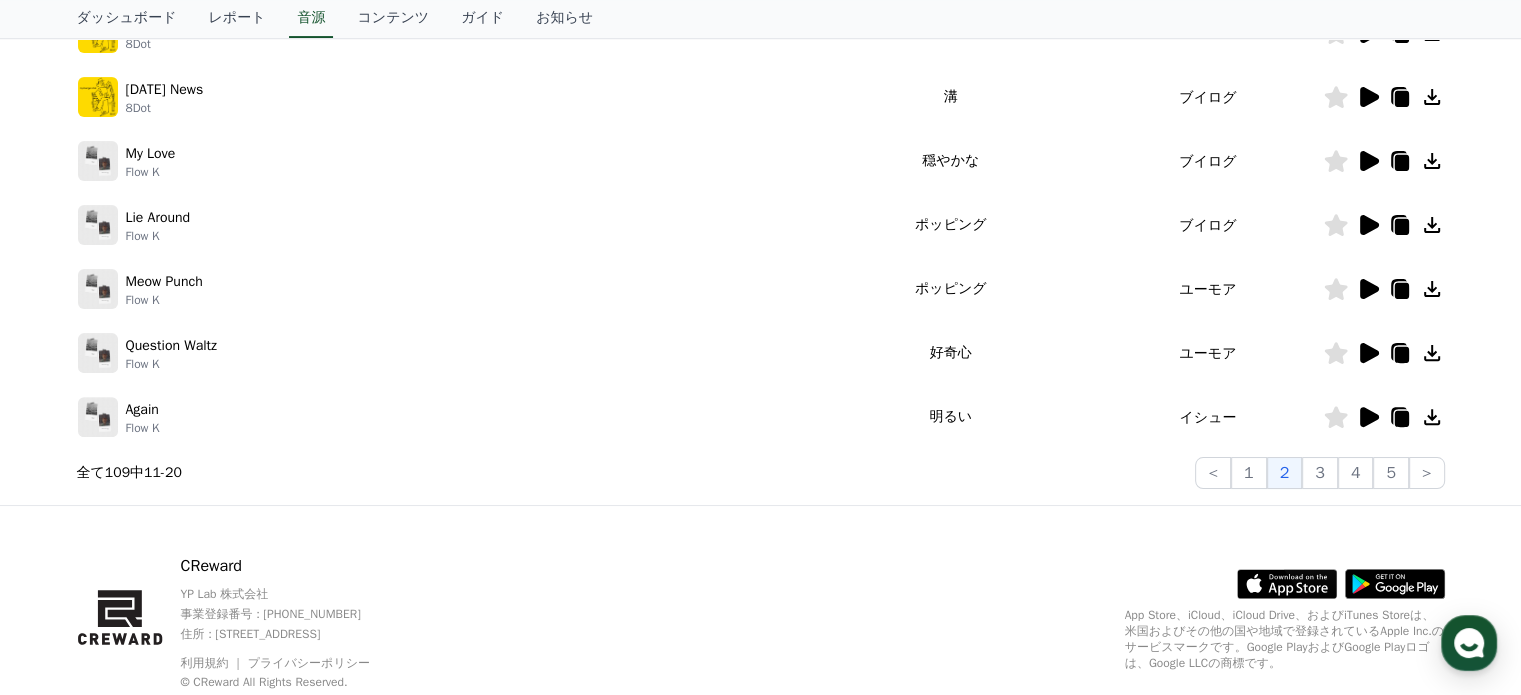 scroll, scrollTop: 0, scrollLeft: 0, axis: both 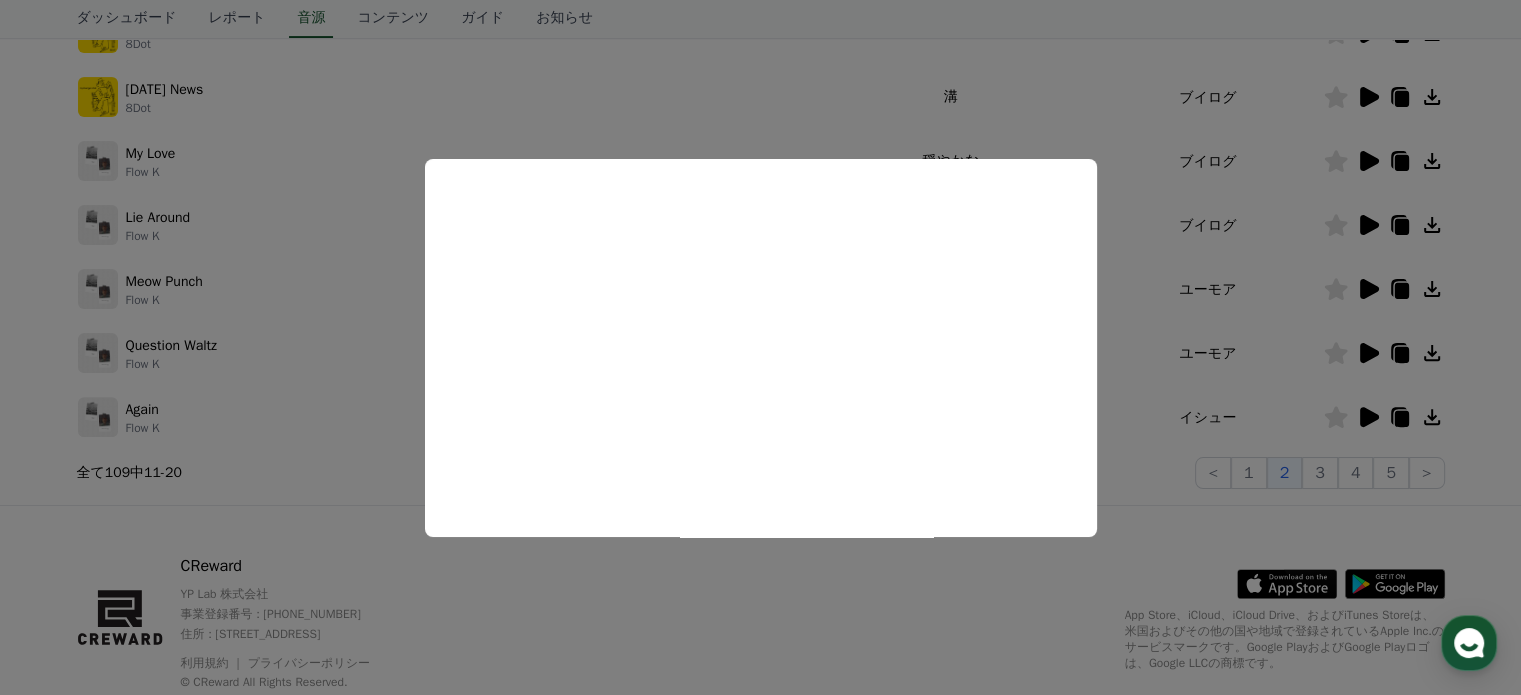 click at bounding box center (760, 347) 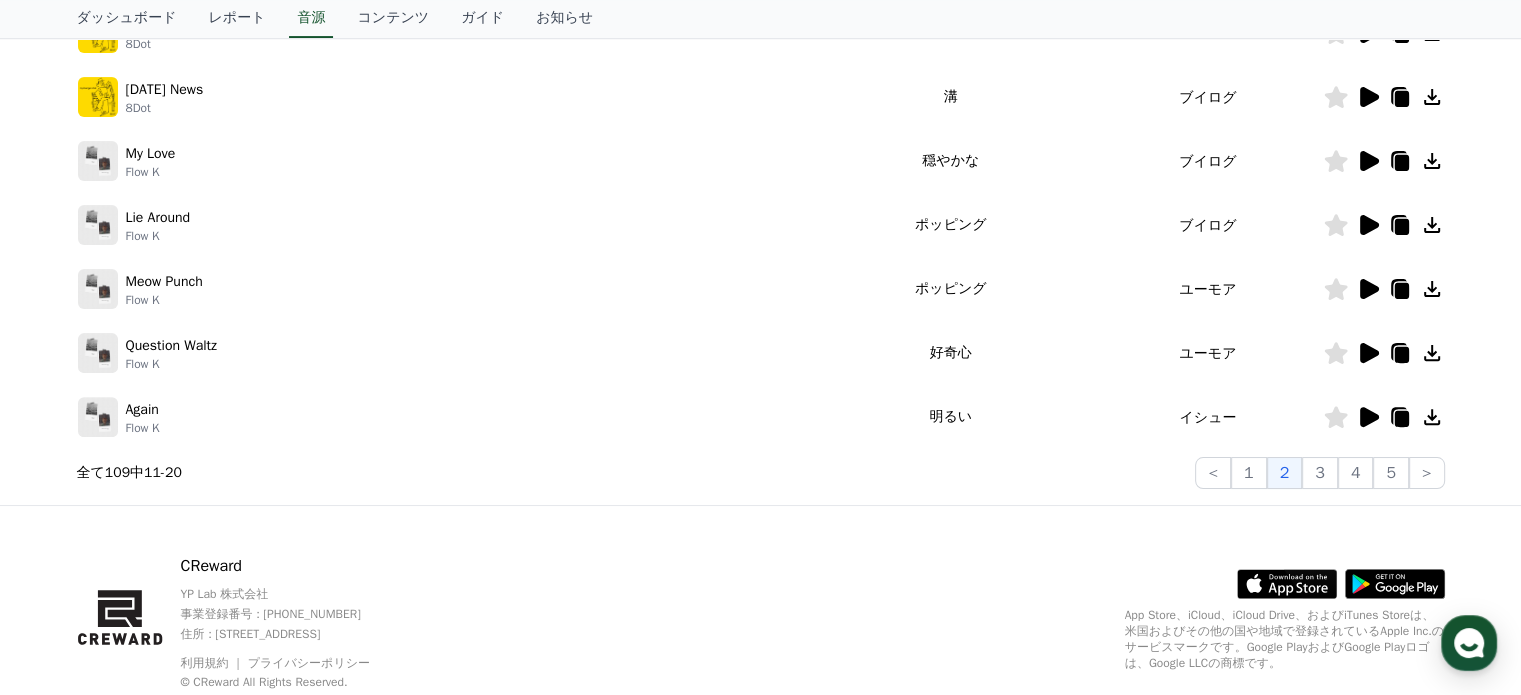click 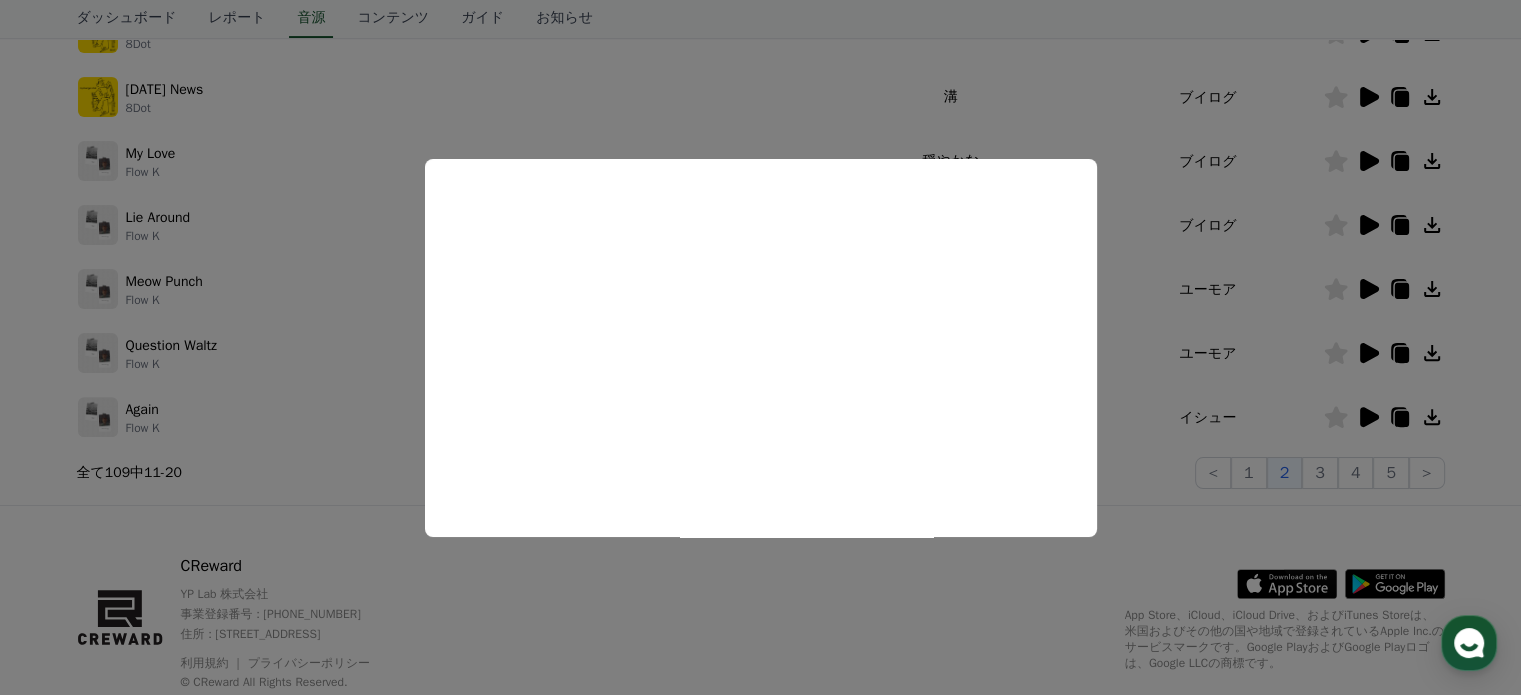 click at bounding box center [760, 347] 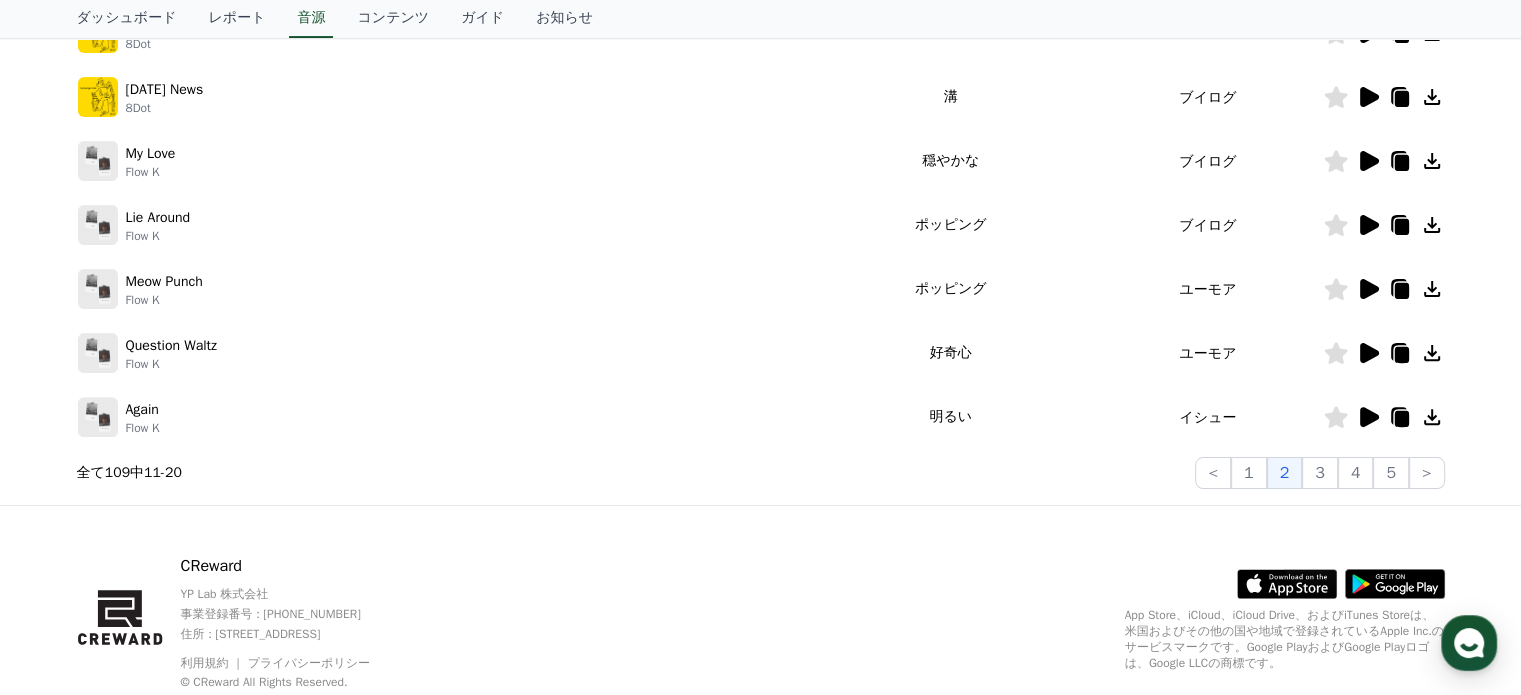 click 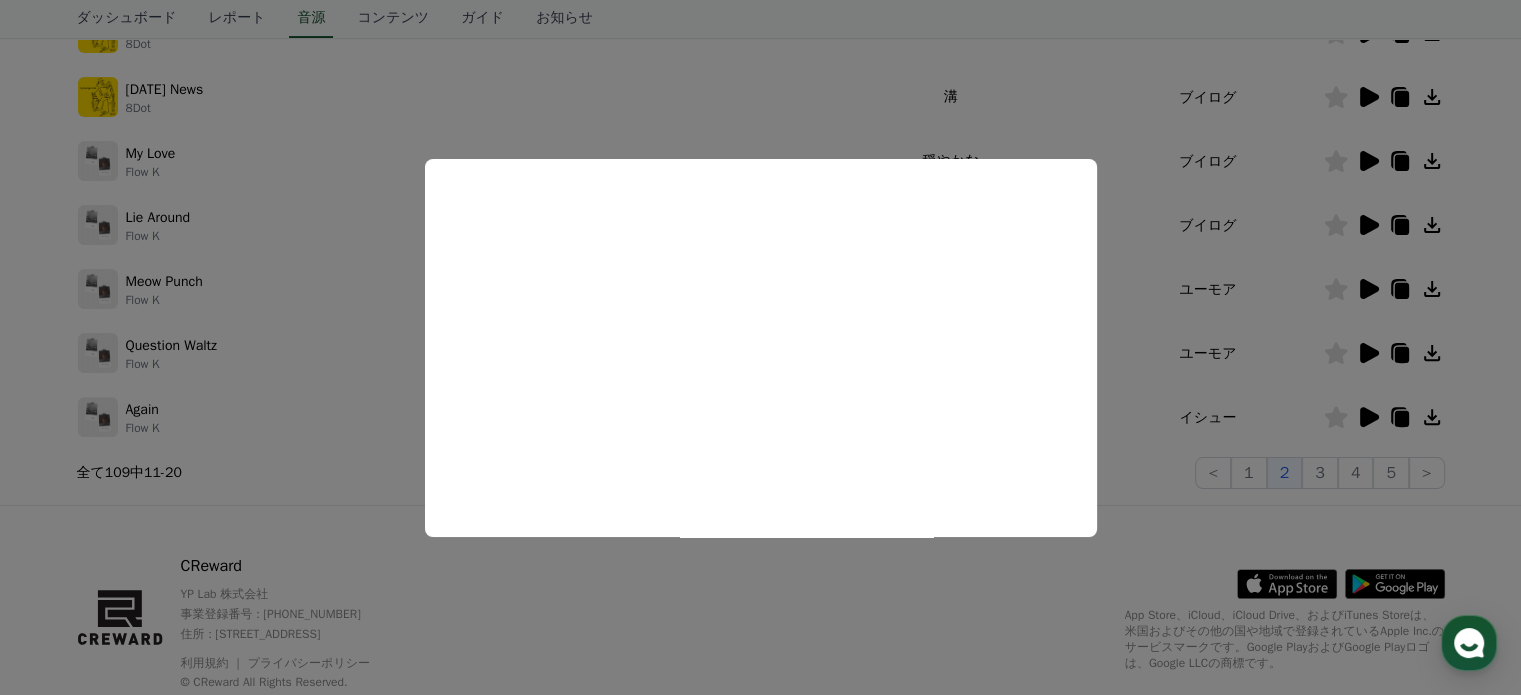 click at bounding box center [760, 347] 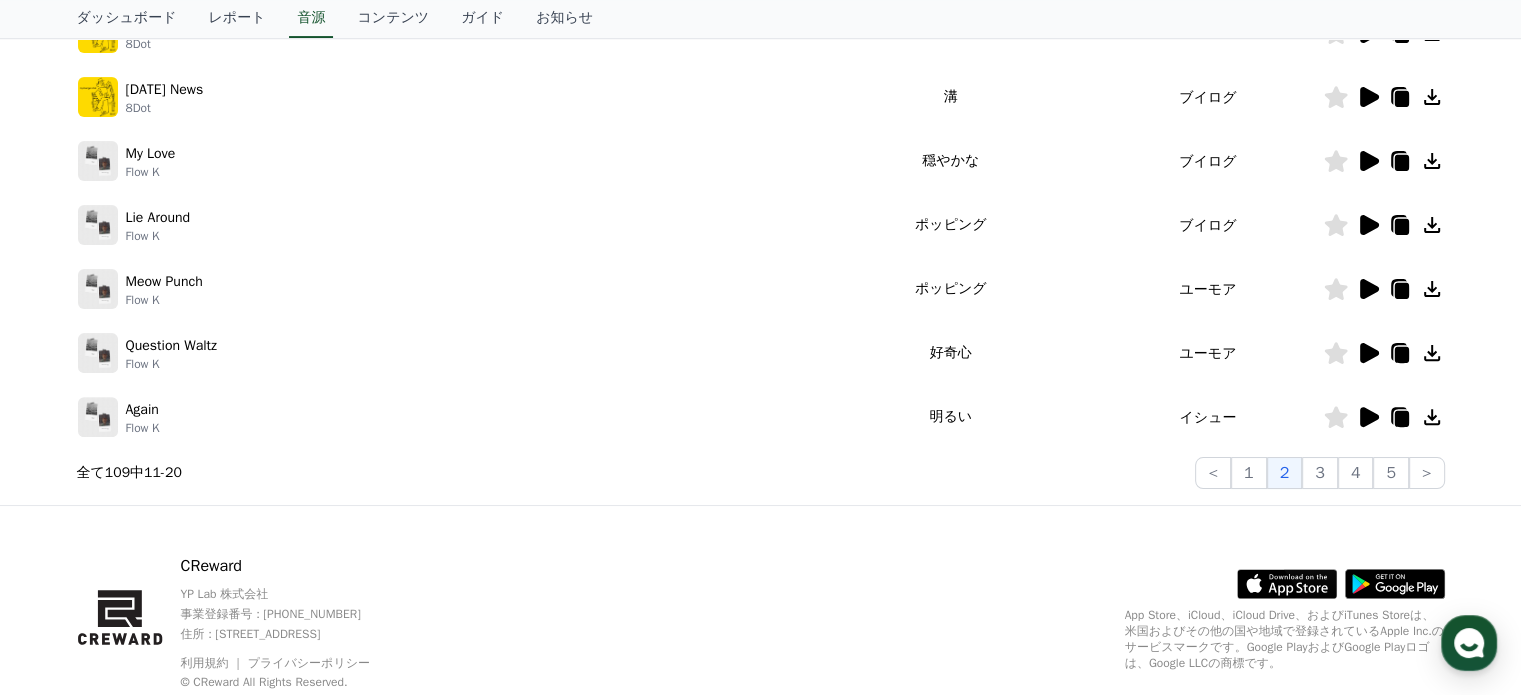 click 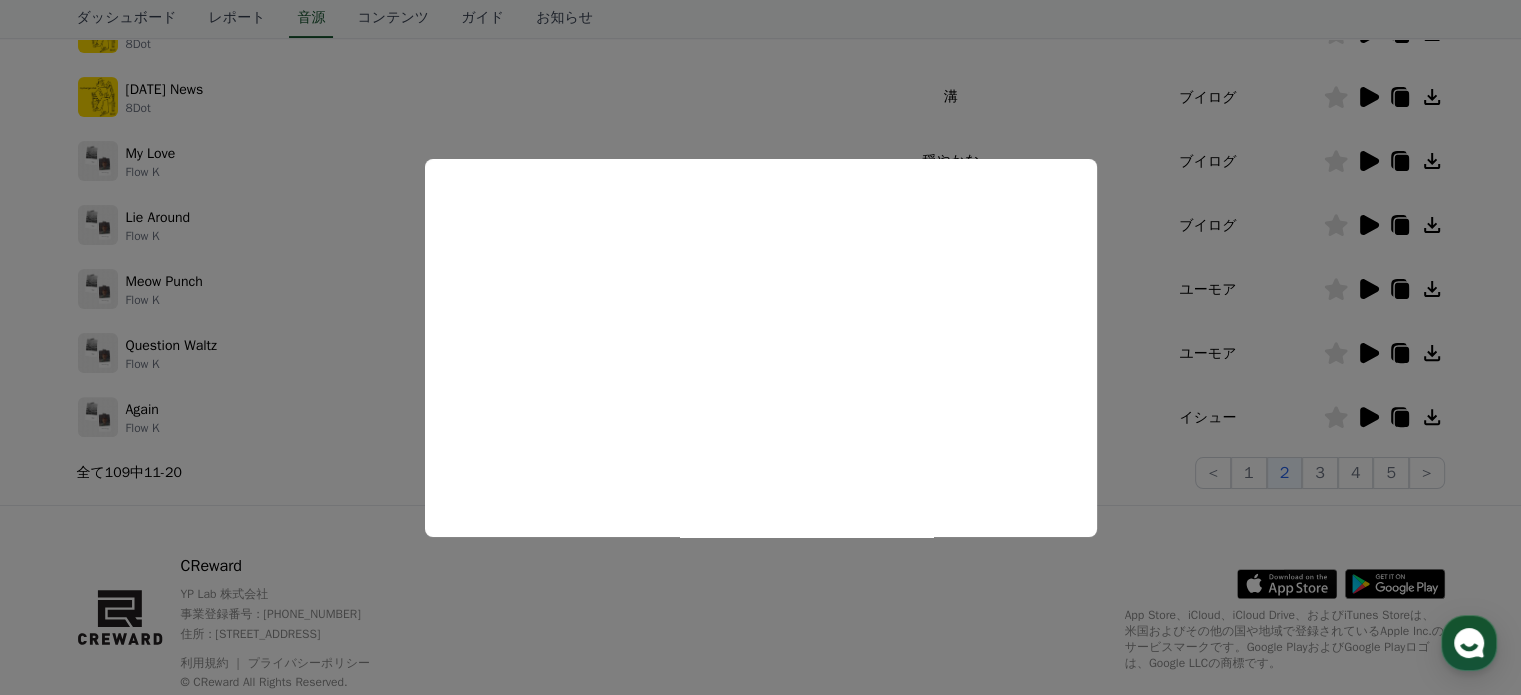 click at bounding box center (760, 347) 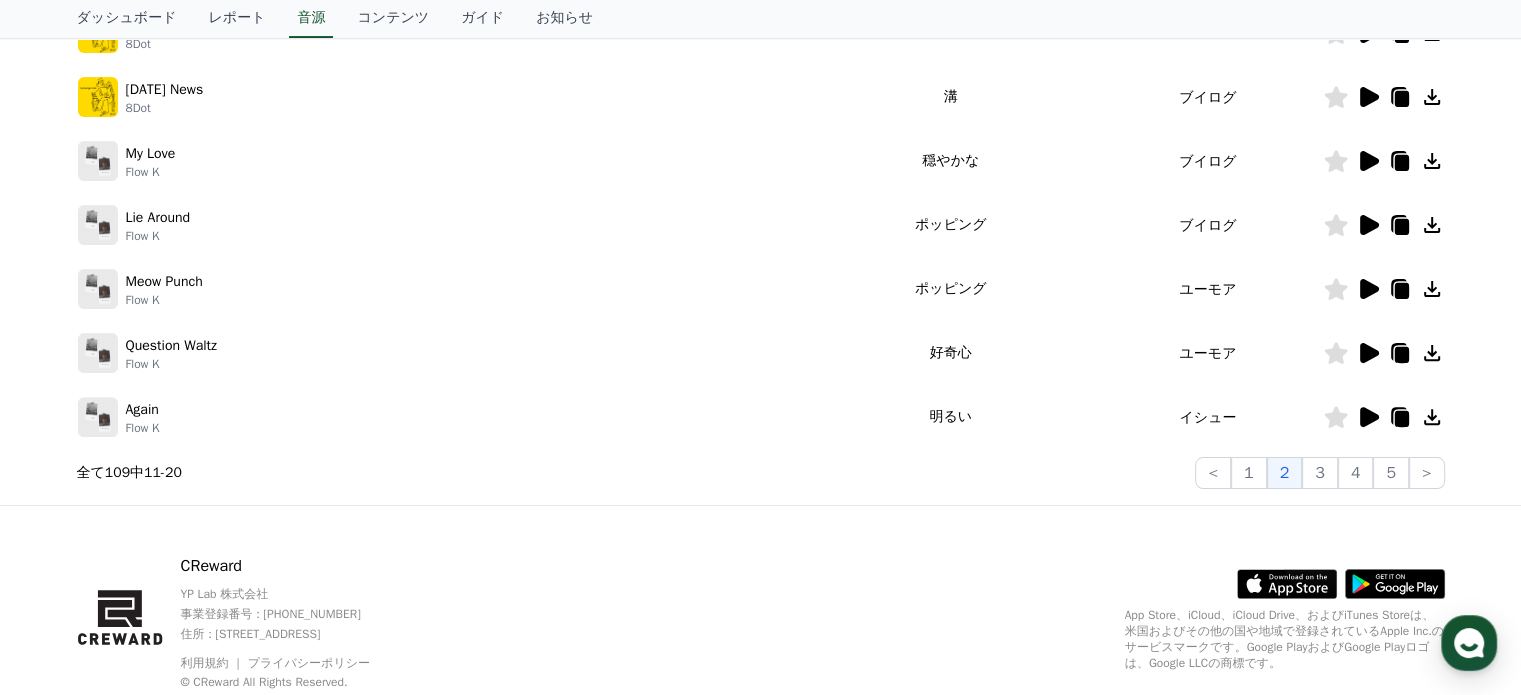 click 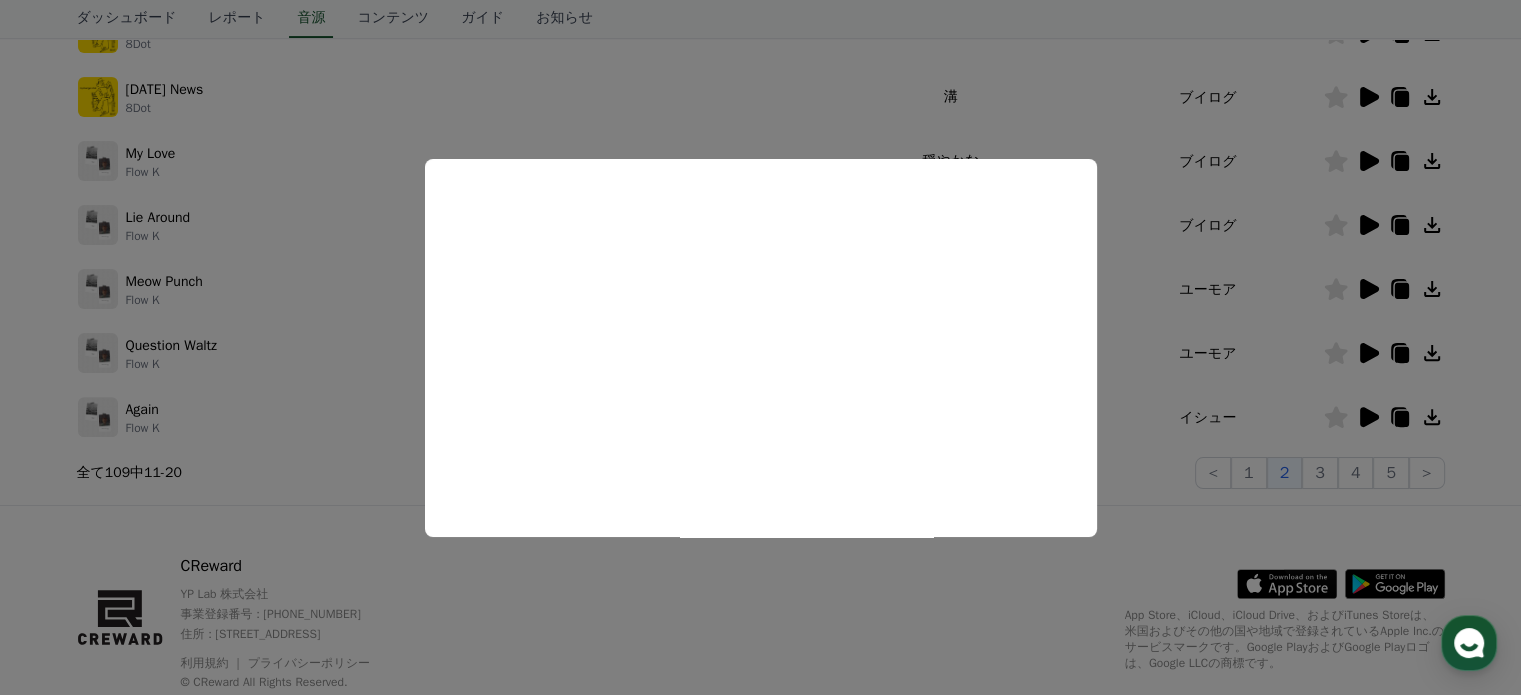 click at bounding box center [760, 347] 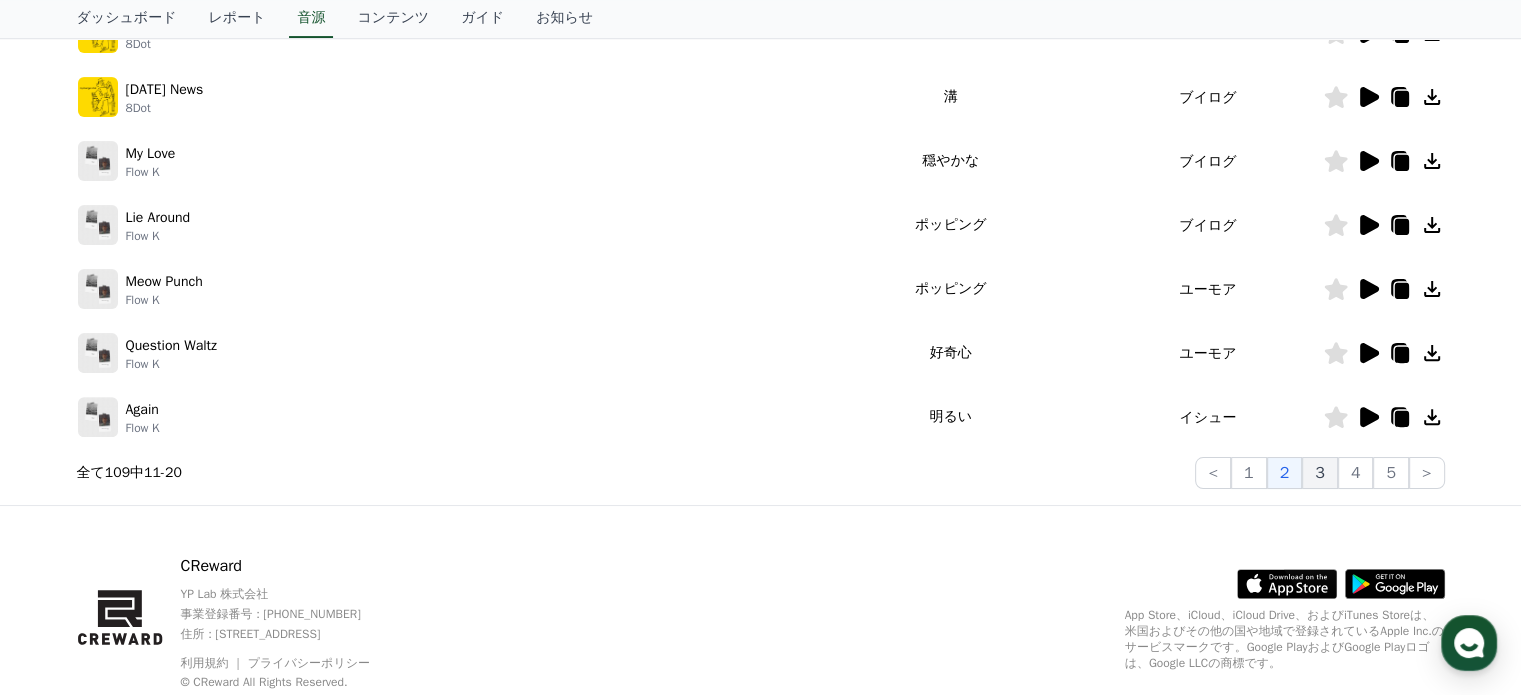 click on "3" 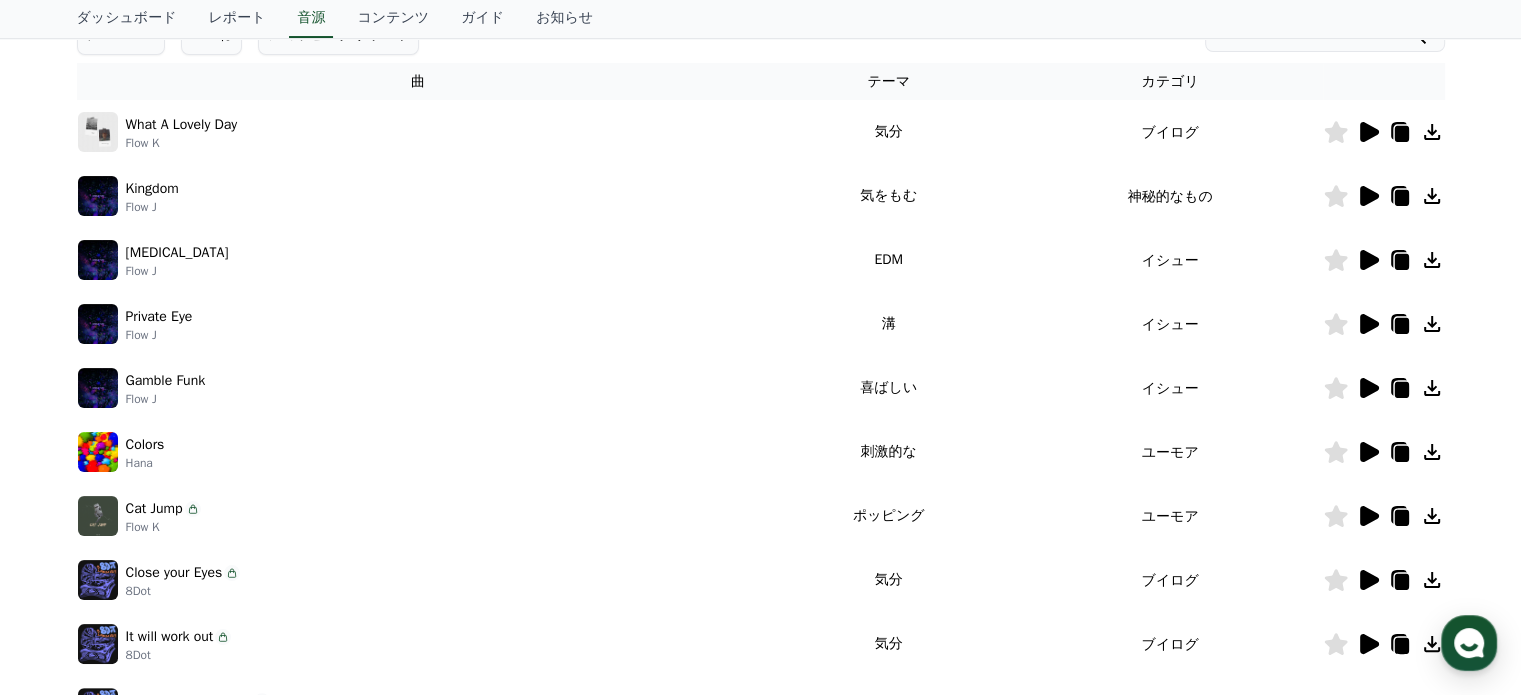scroll, scrollTop: 300, scrollLeft: 0, axis: vertical 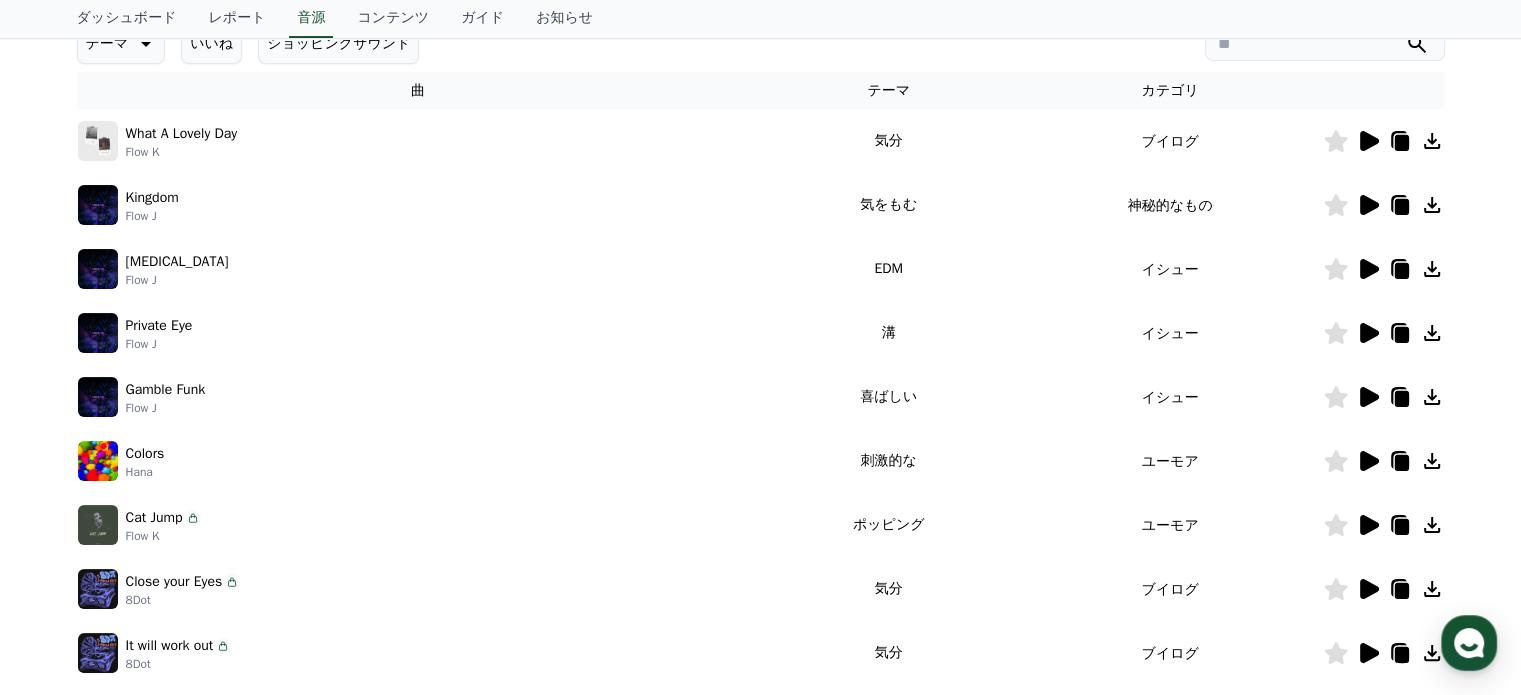 click 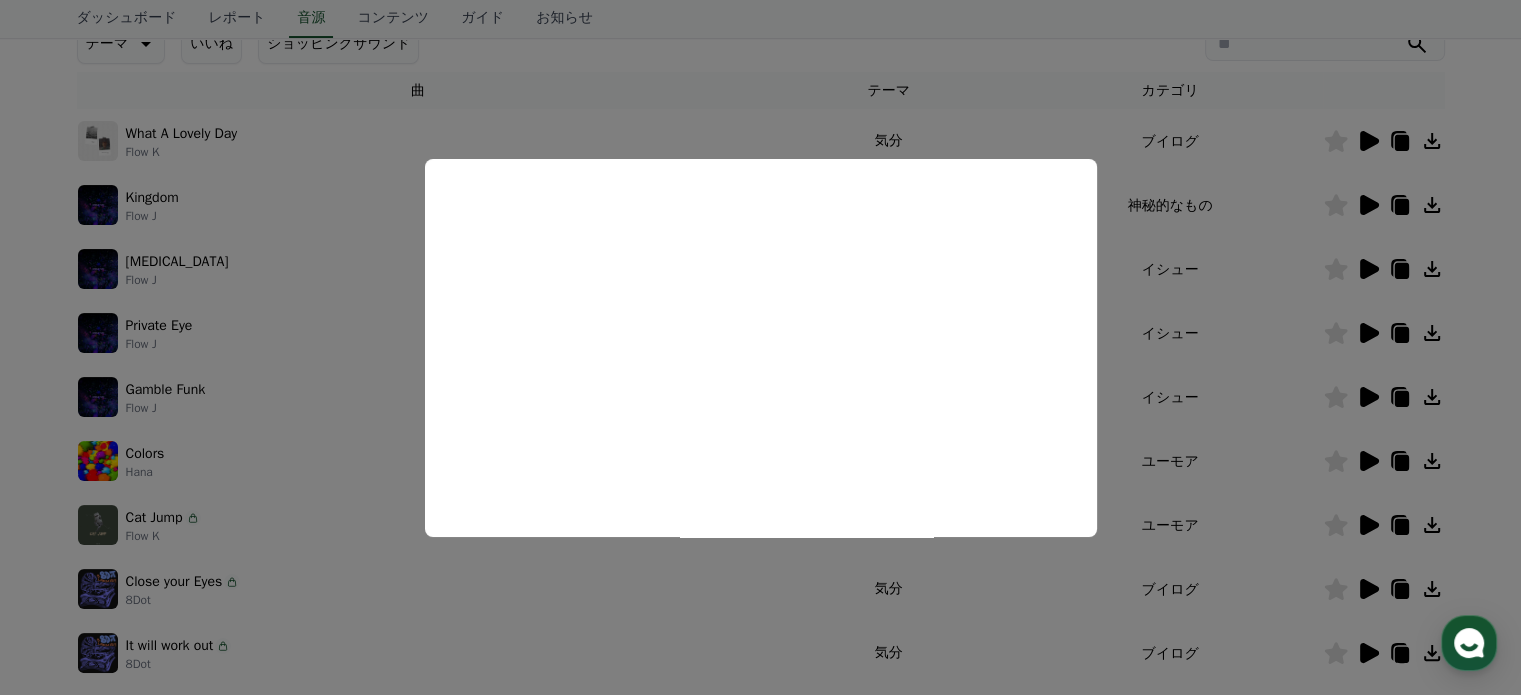 click at bounding box center [760, 347] 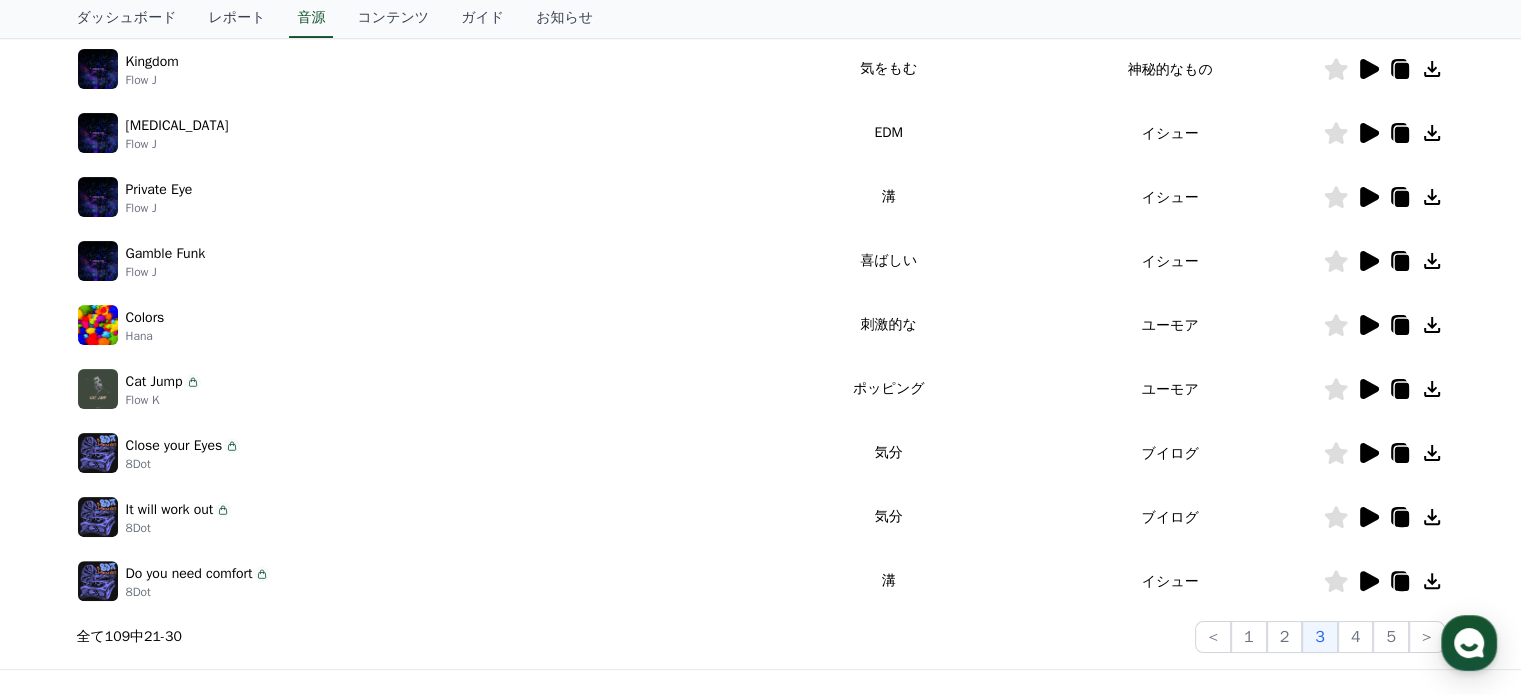 scroll, scrollTop: 500, scrollLeft: 0, axis: vertical 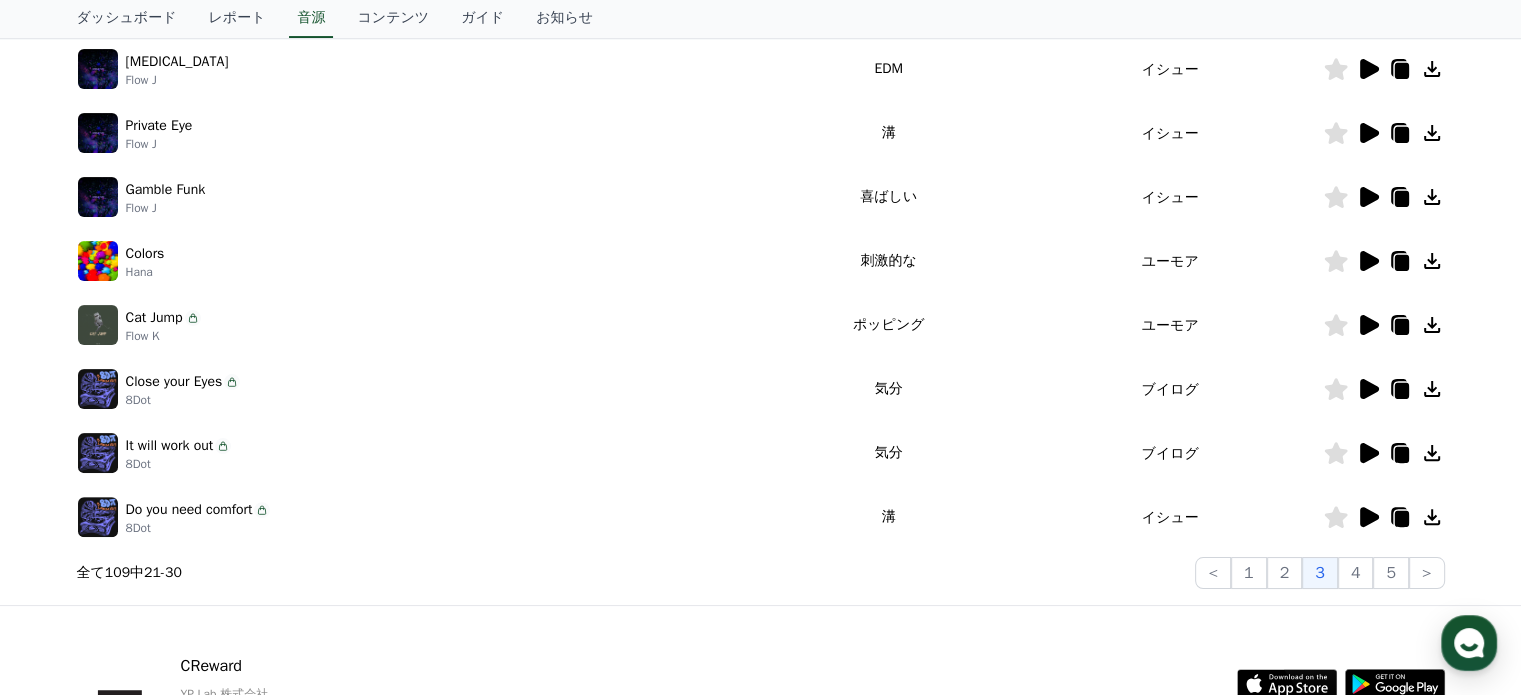 click 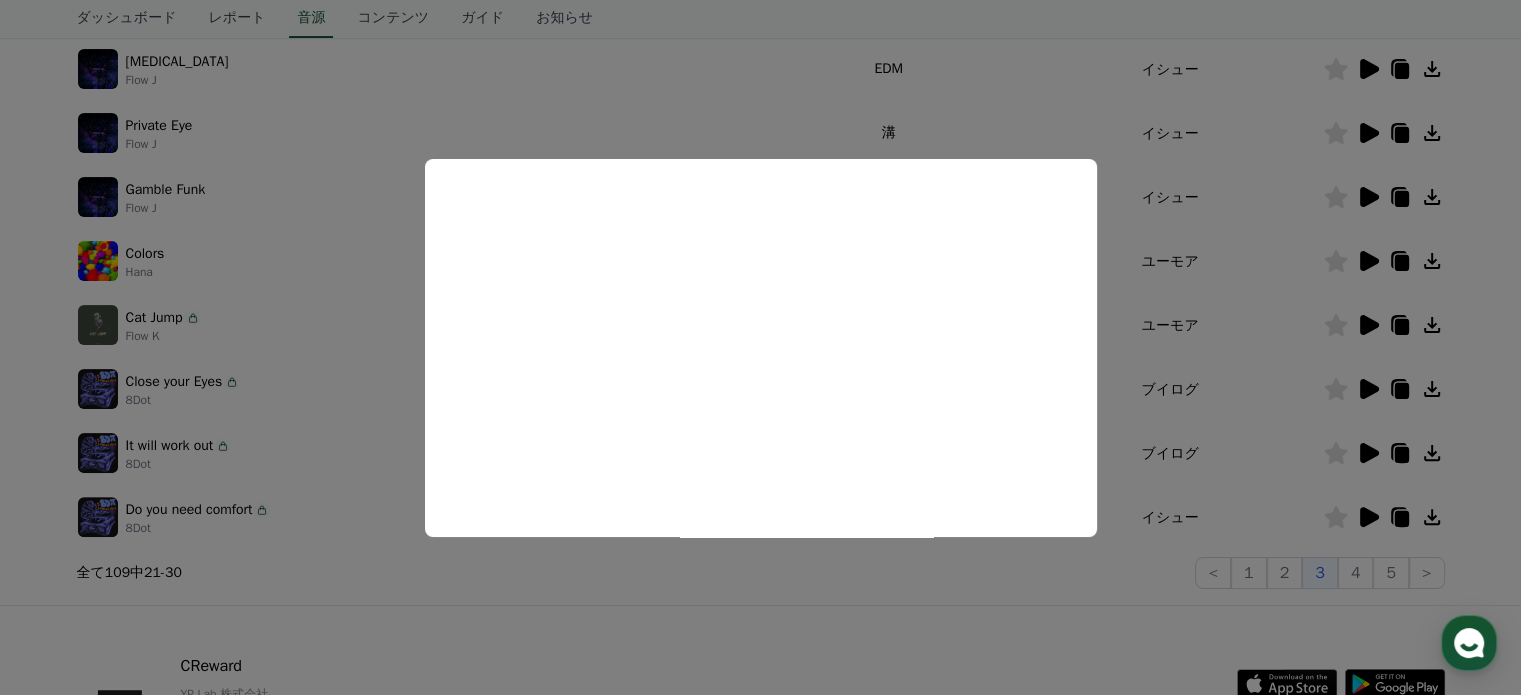 click at bounding box center (760, 347) 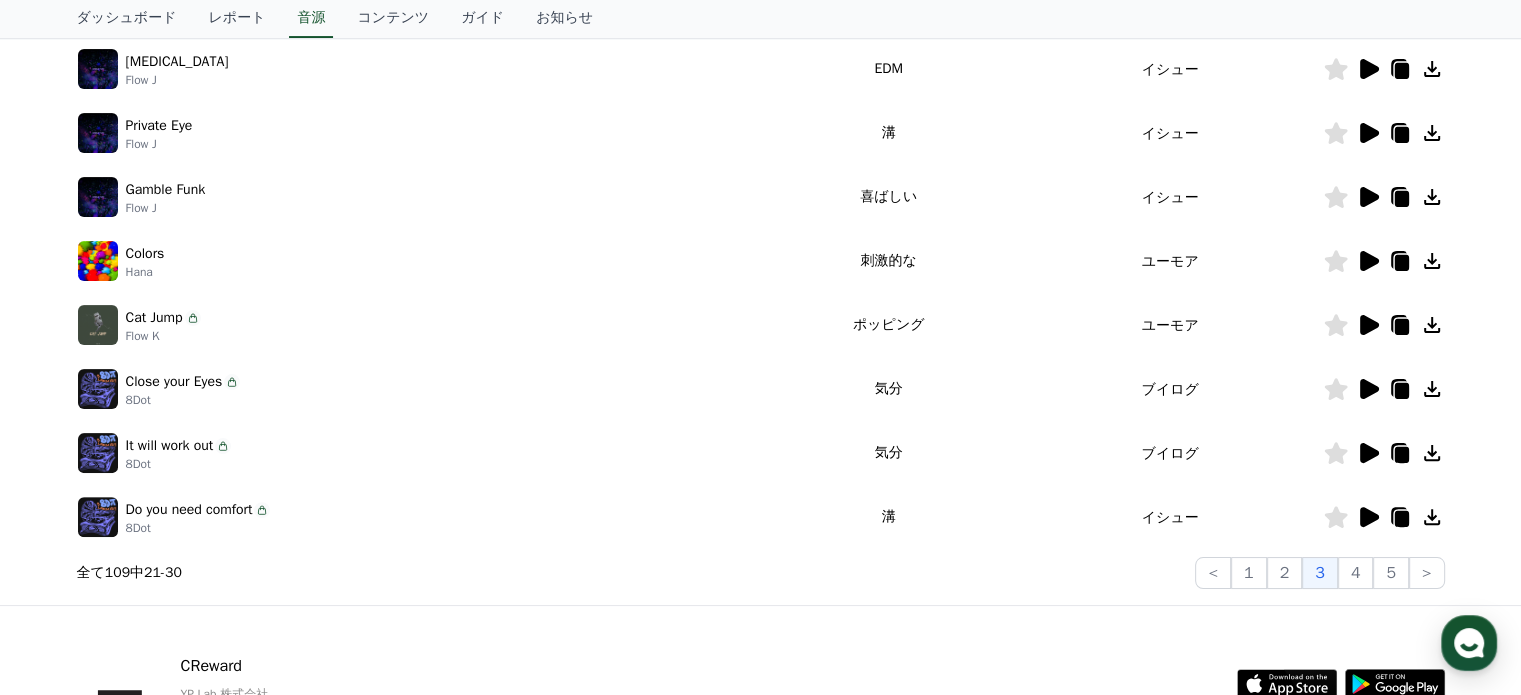 click 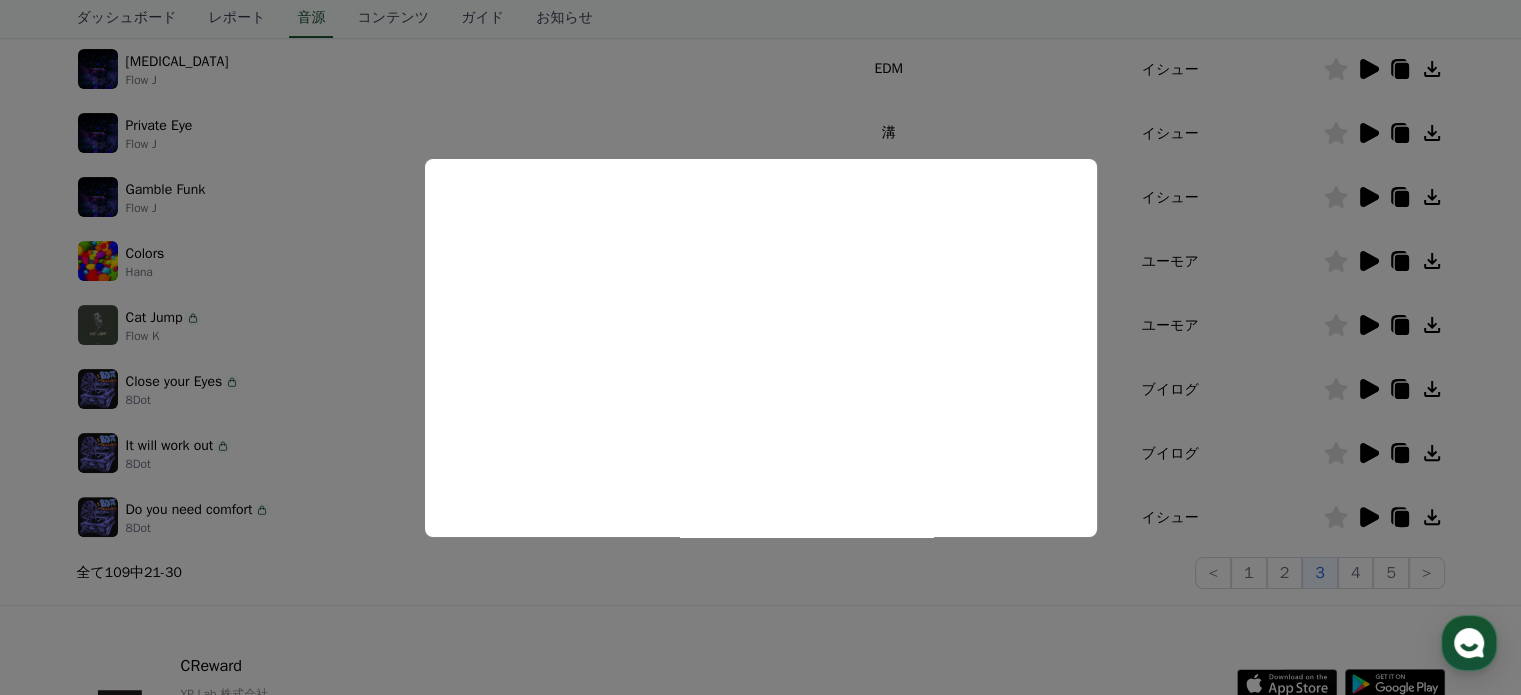 click at bounding box center [760, 347] 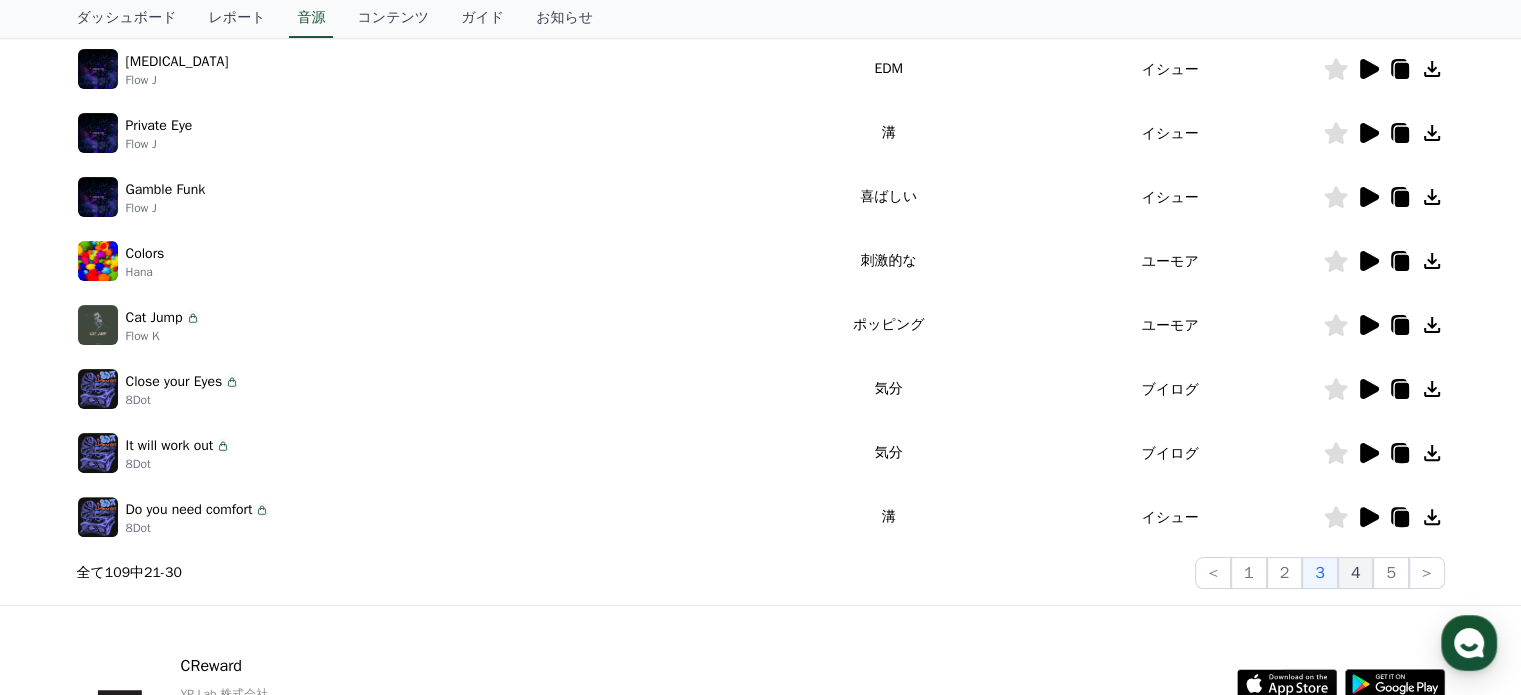 click on "4" 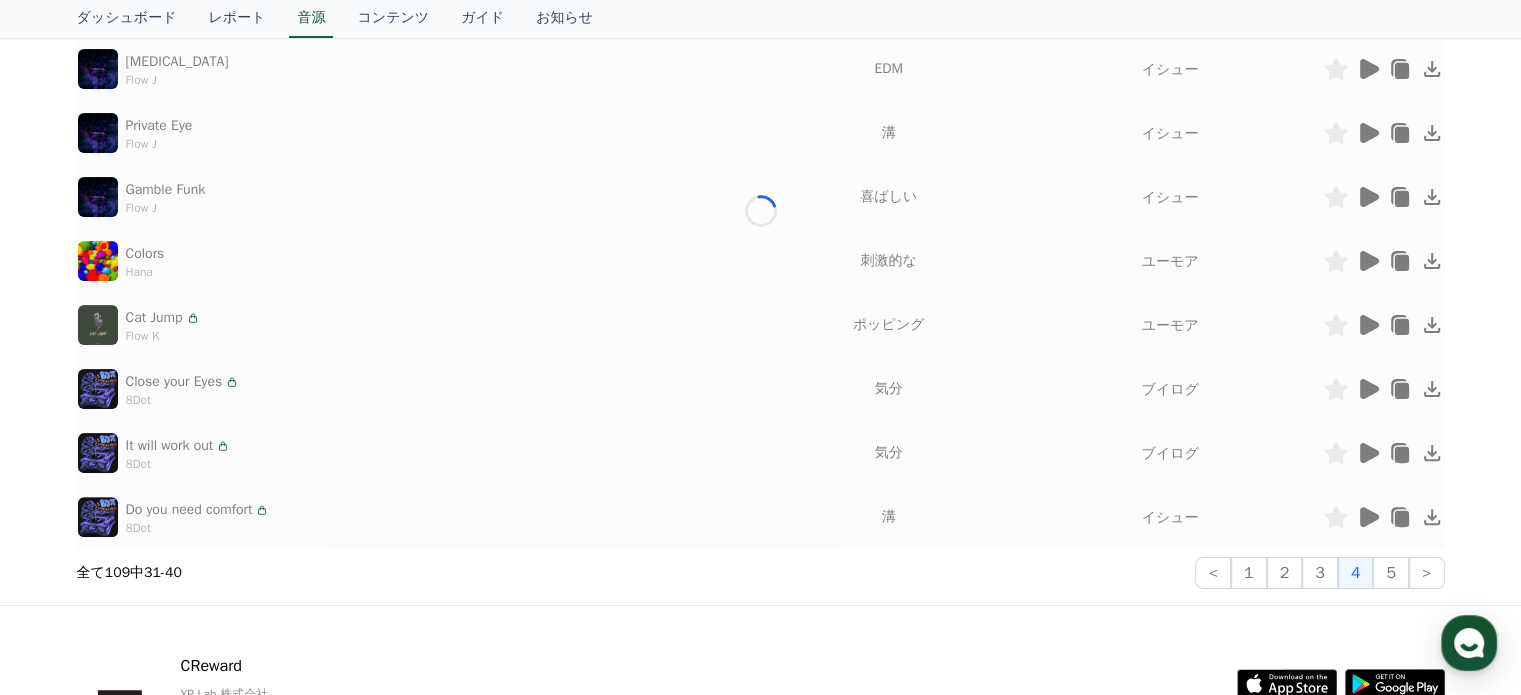 scroll, scrollTop: 0, scrollLeft: 0, axis: both 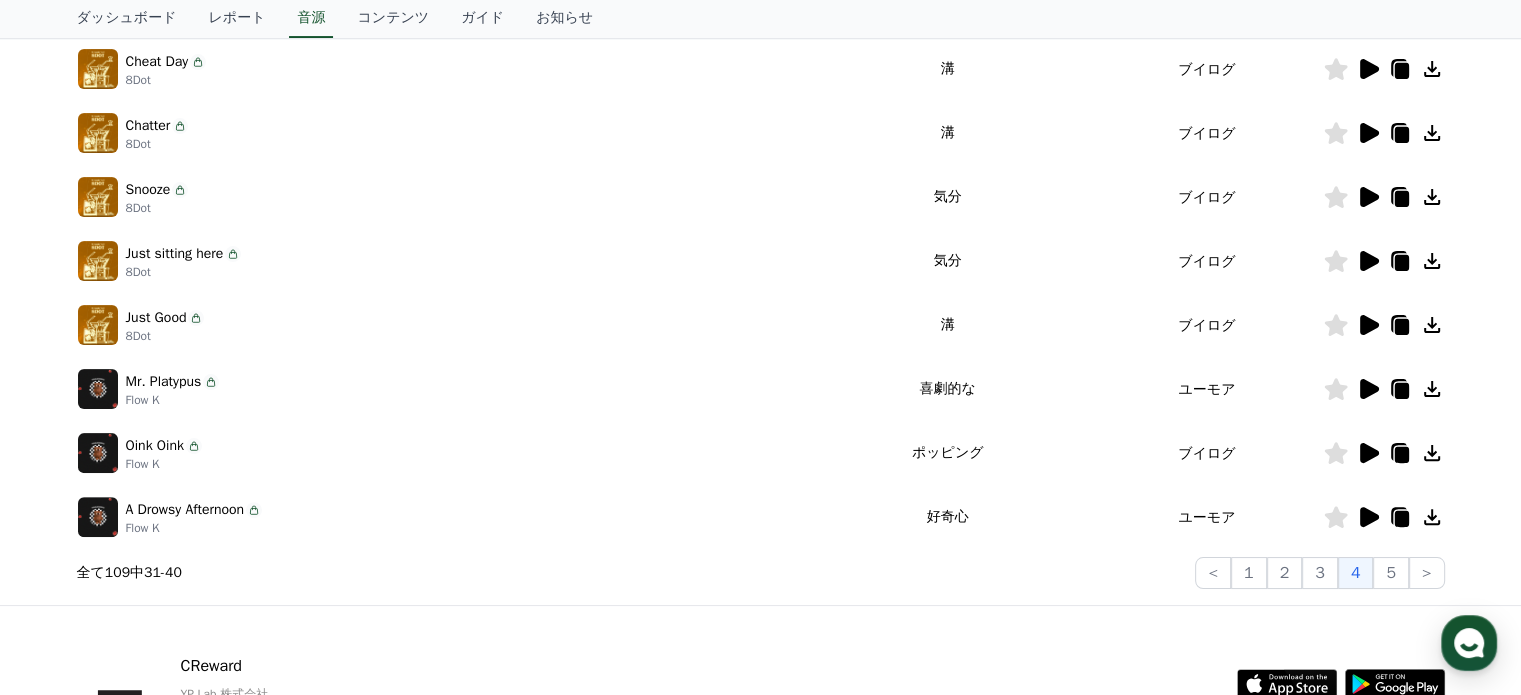 click 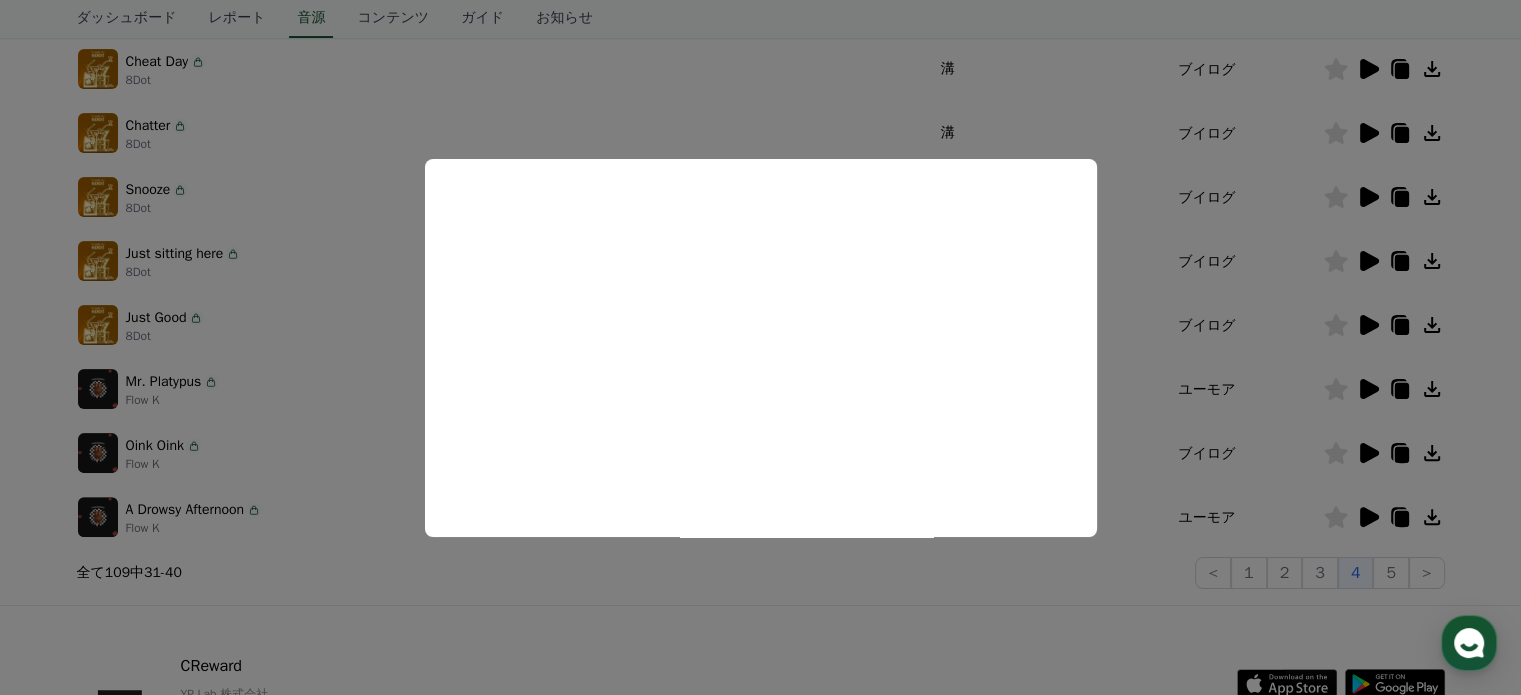 click at bounding box center (760, 347) 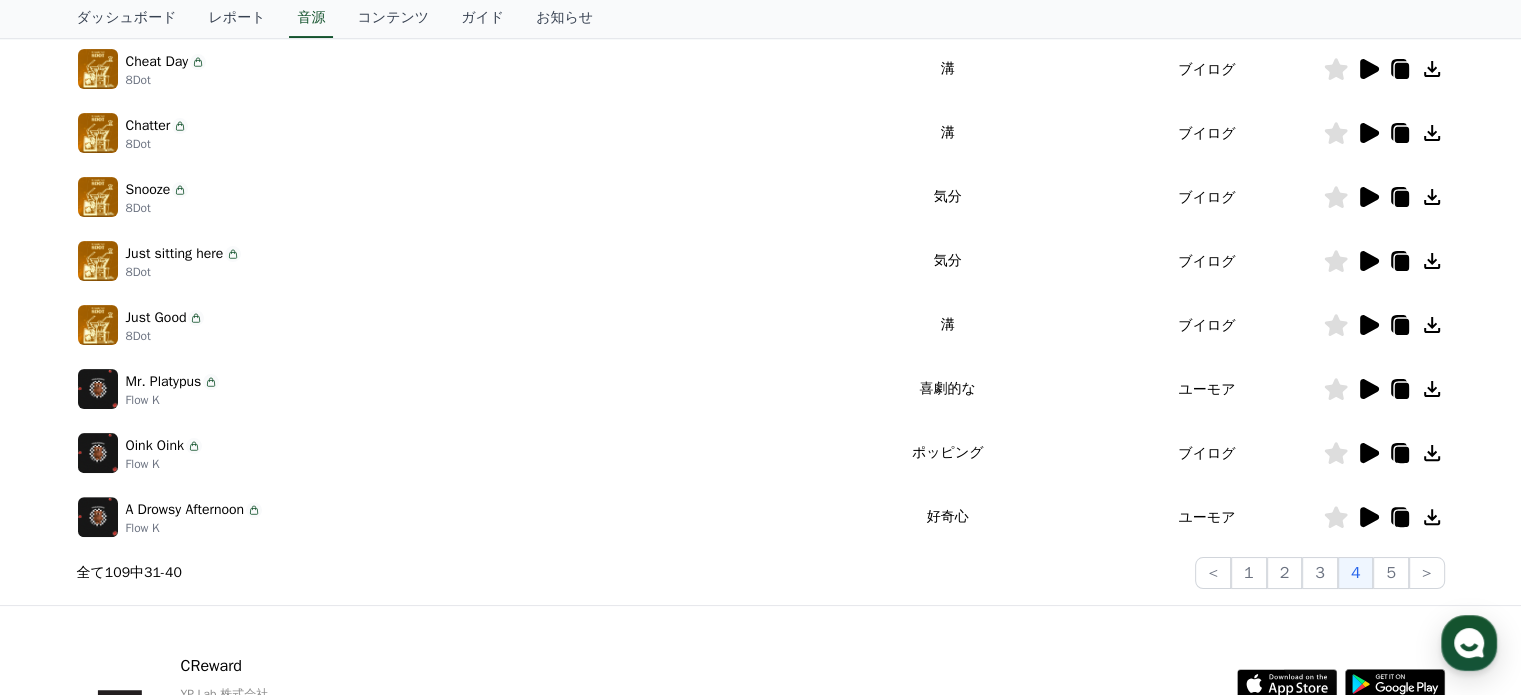 click at bounding box center [1384, 517] 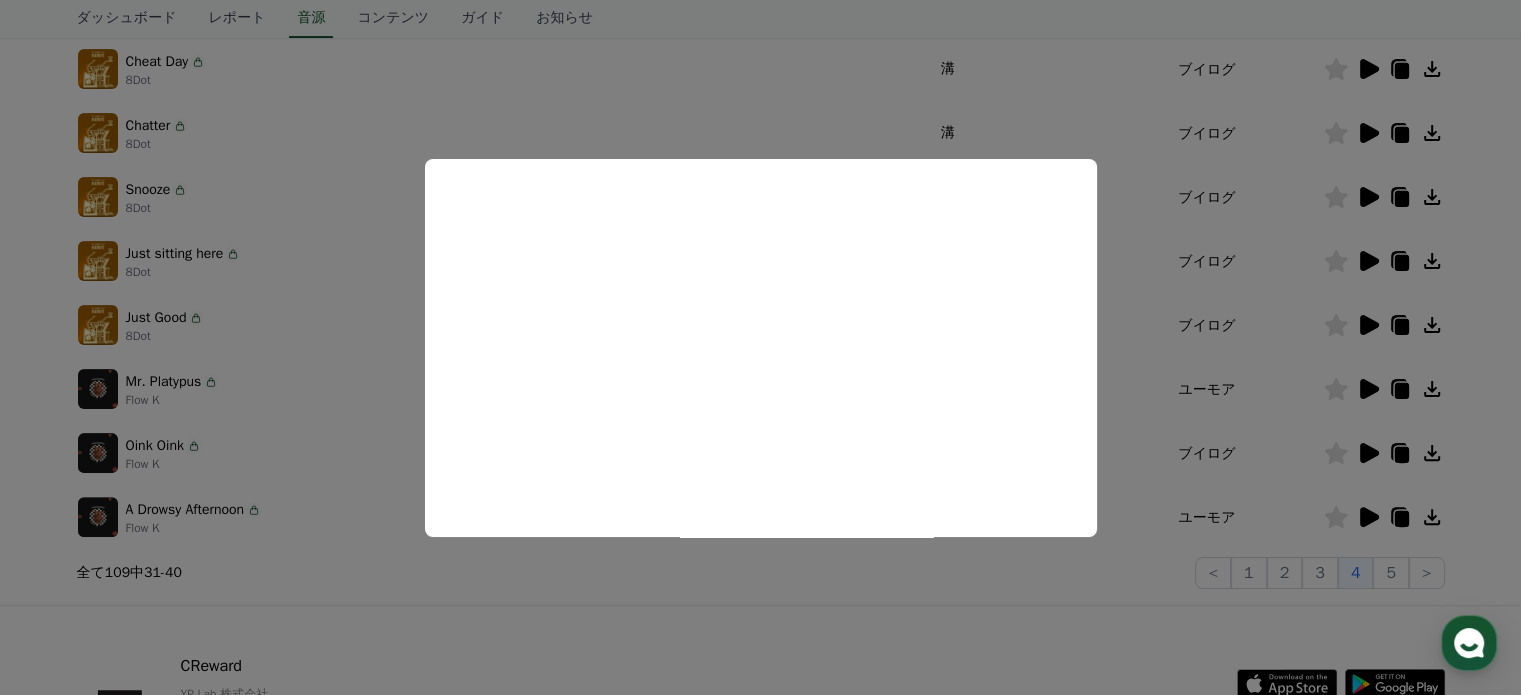 click at bounding box center (760, 347) 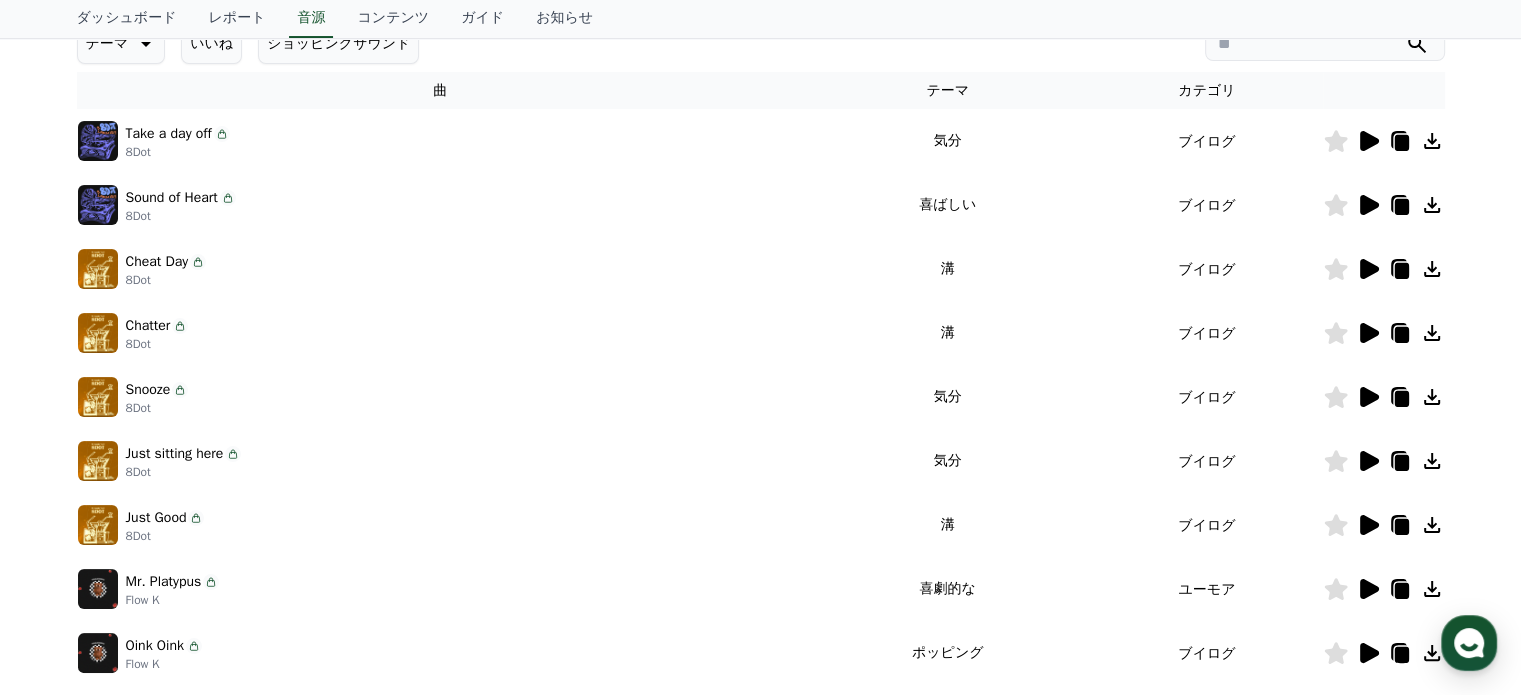 scroll, scrollTop: 200, scrollLeft: 0, axis: vertical 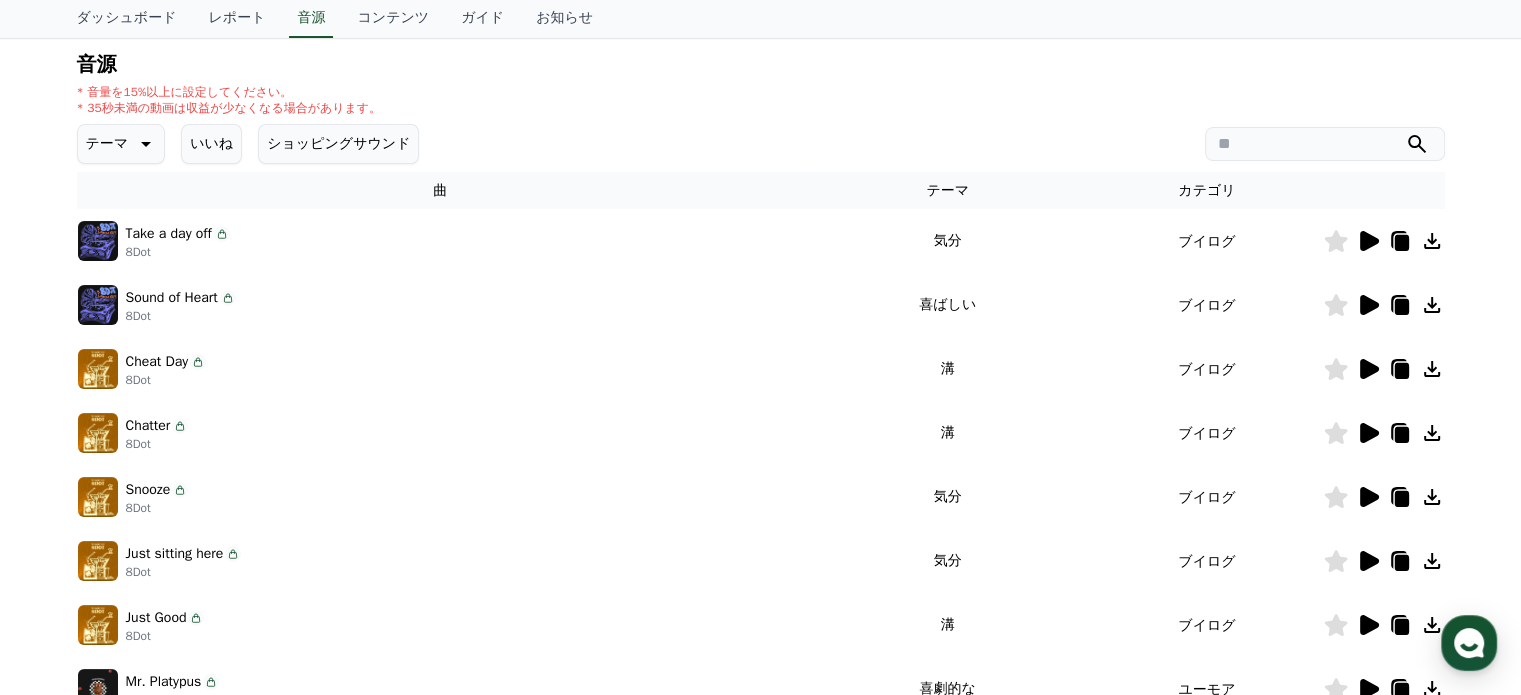 click 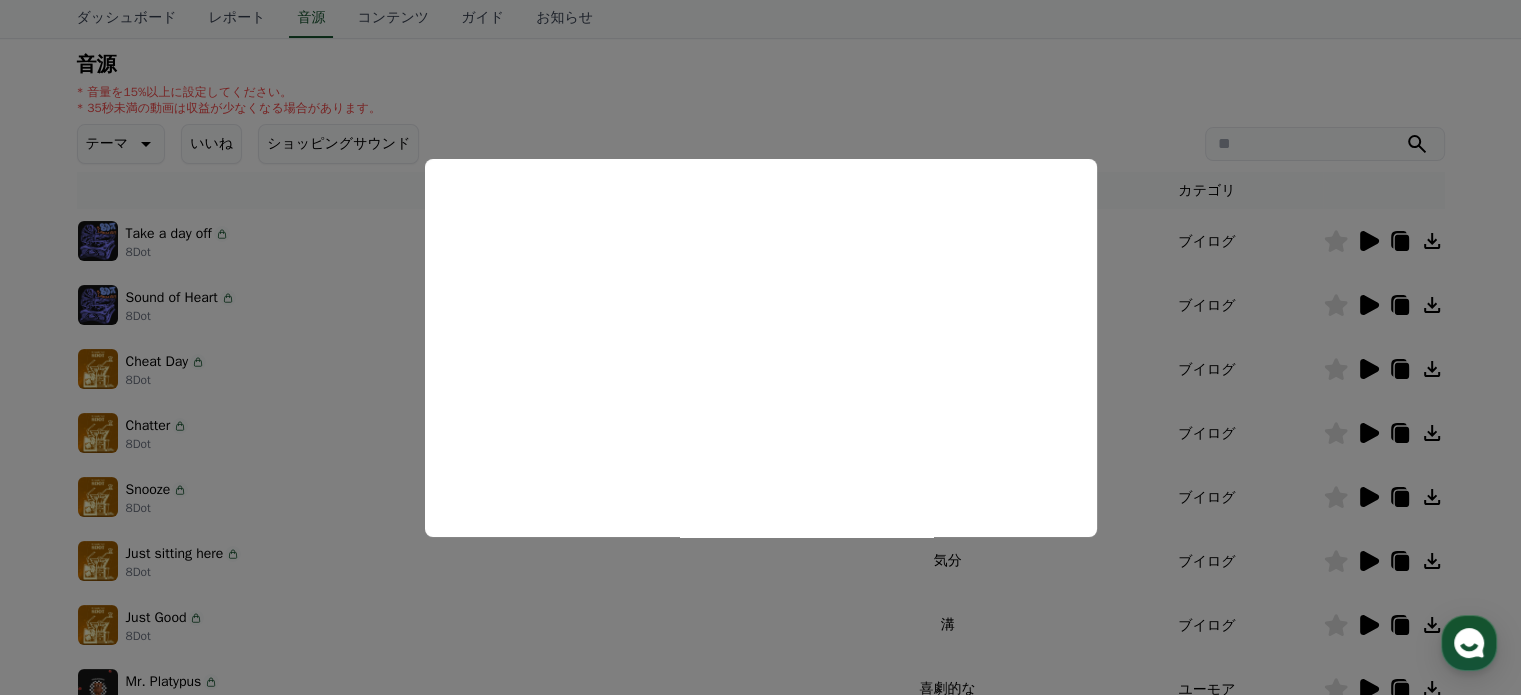 click at bounding box center (760, 347) 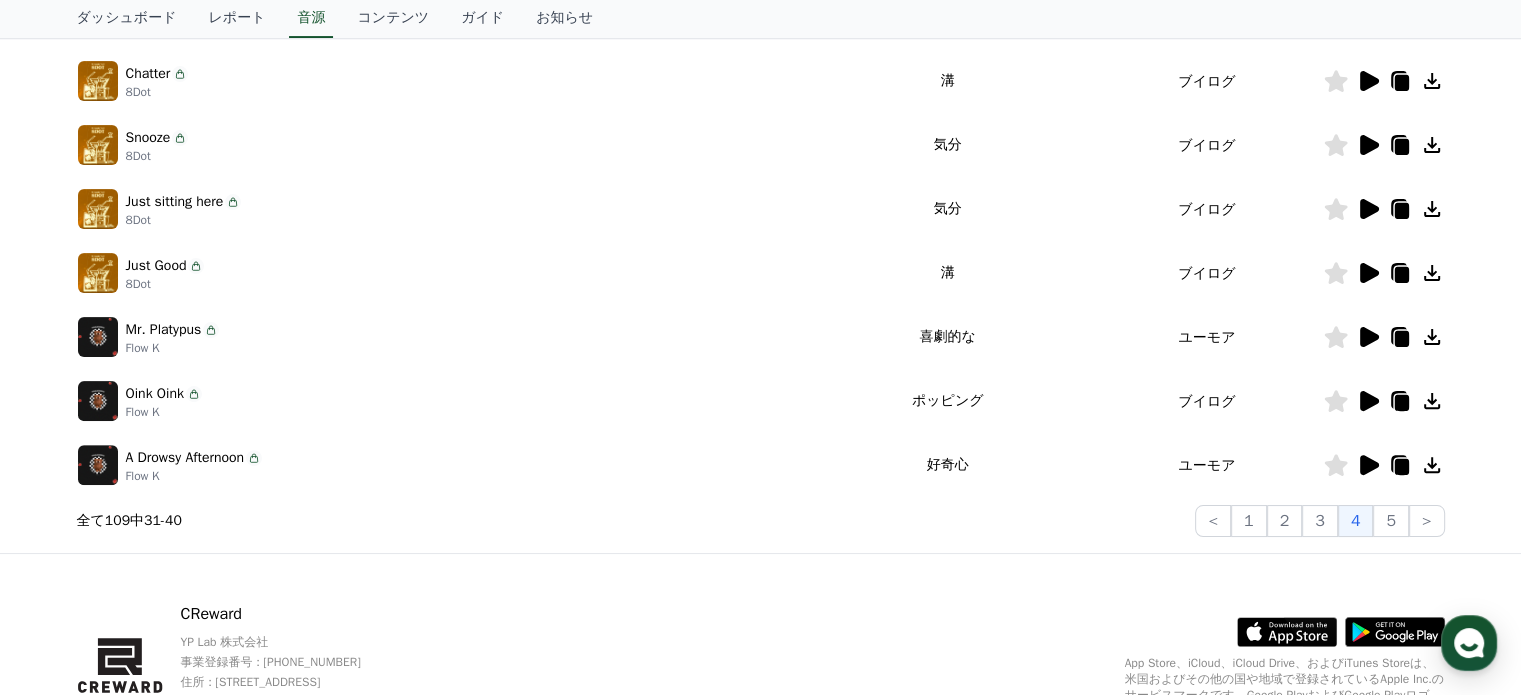 scroll, scrollTop: 657, scrollLeft: 0, axis: vertical 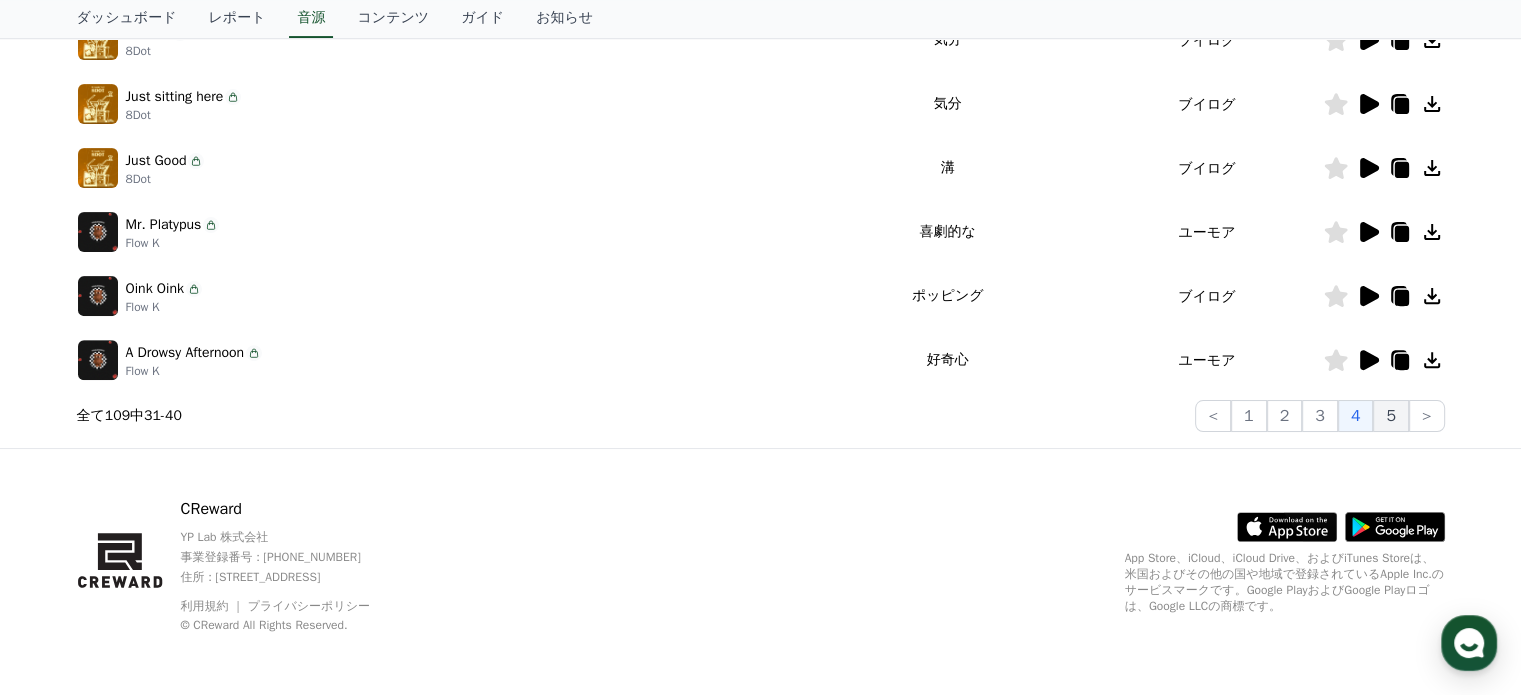 click on "5" 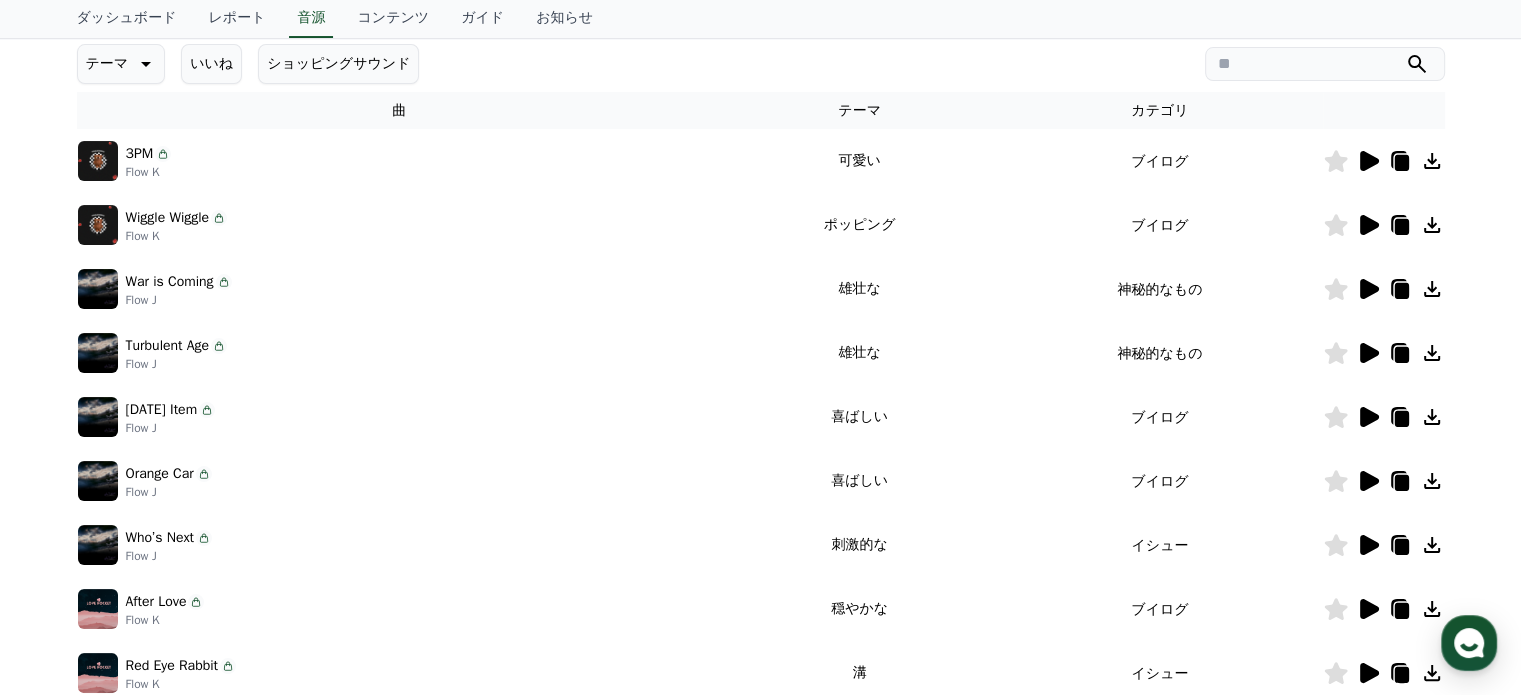 scroll, scrollTop: 257, scrollLeft: 0, axis: vertical 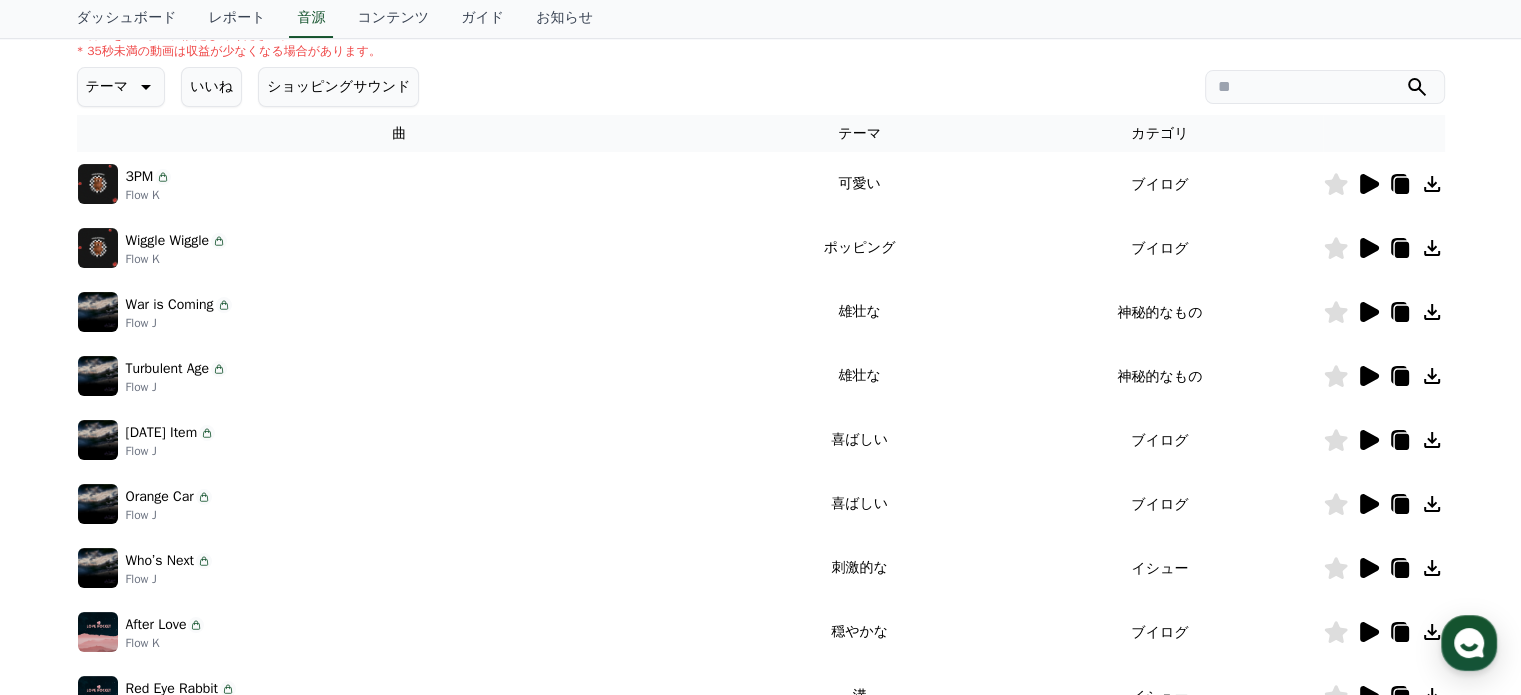 click 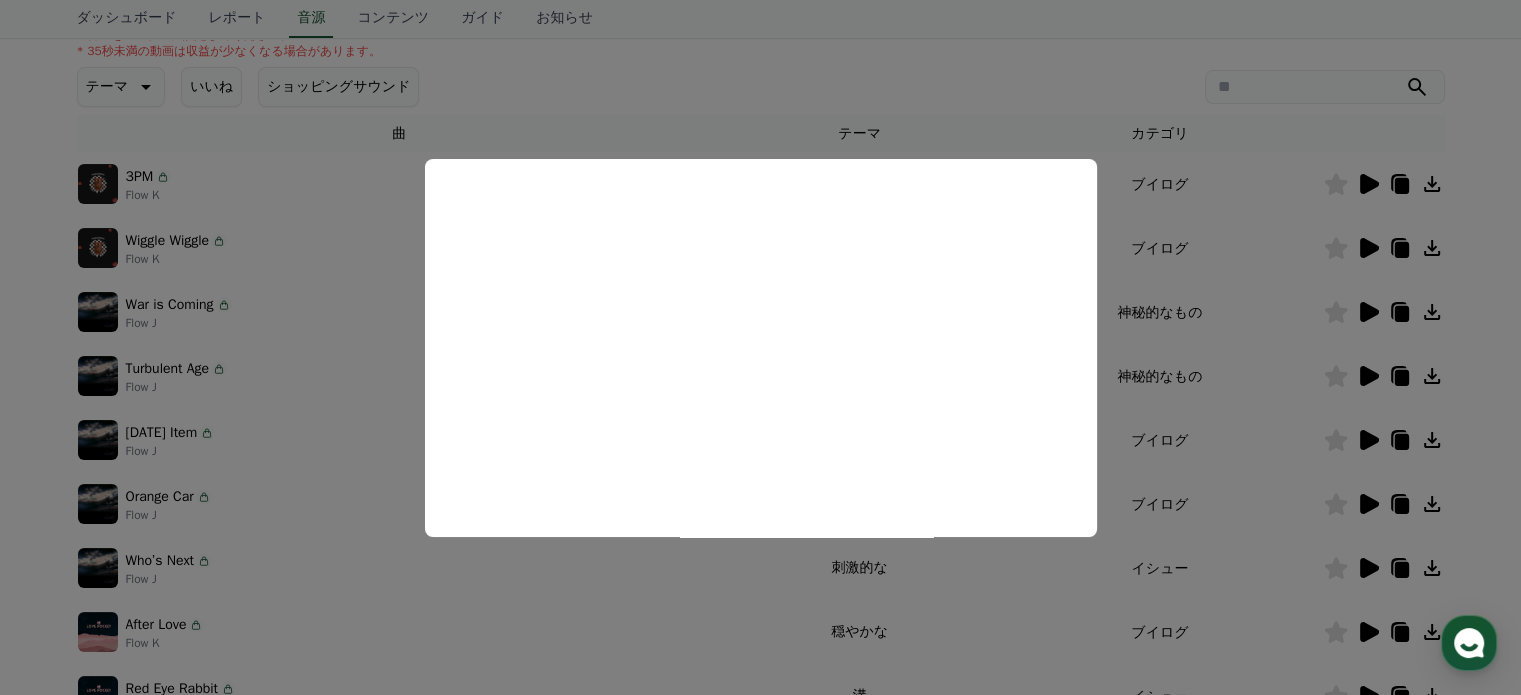 click at bounding box center (760, 347) 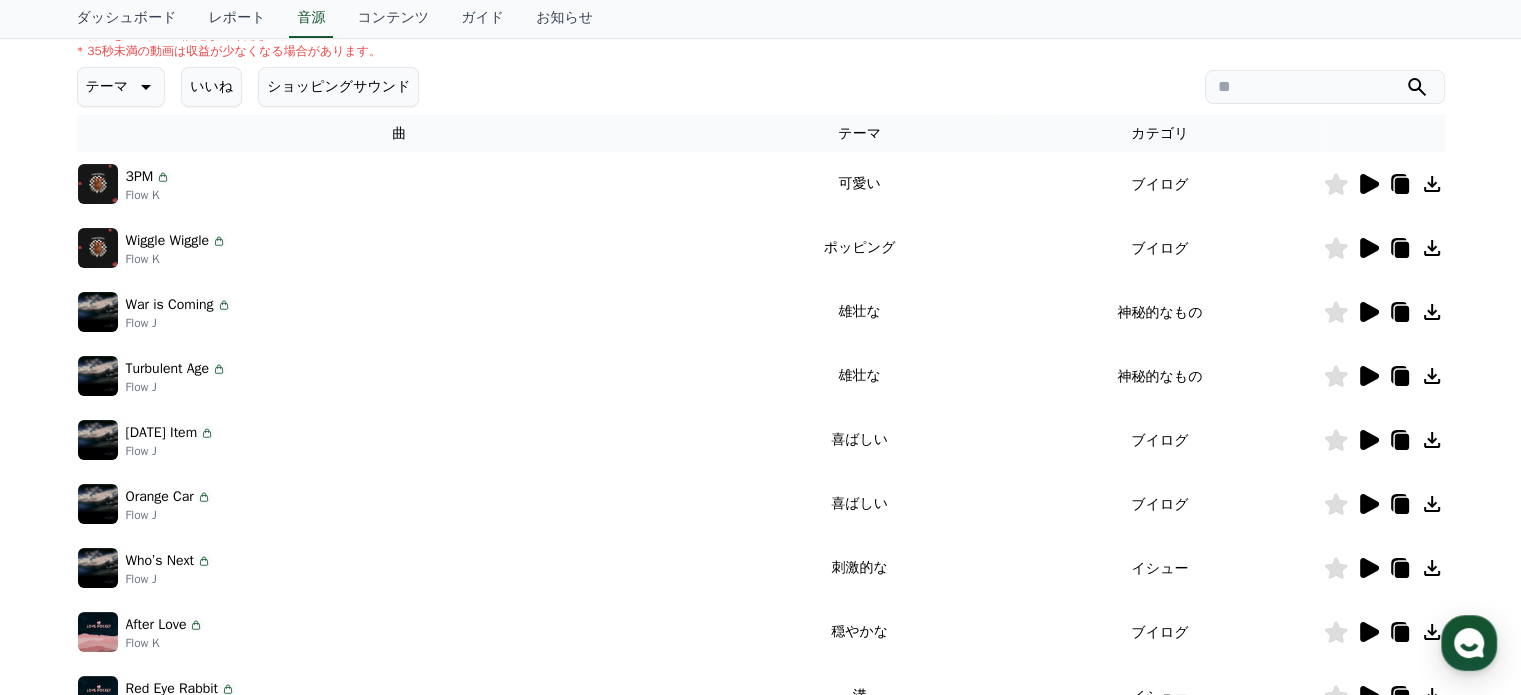 click 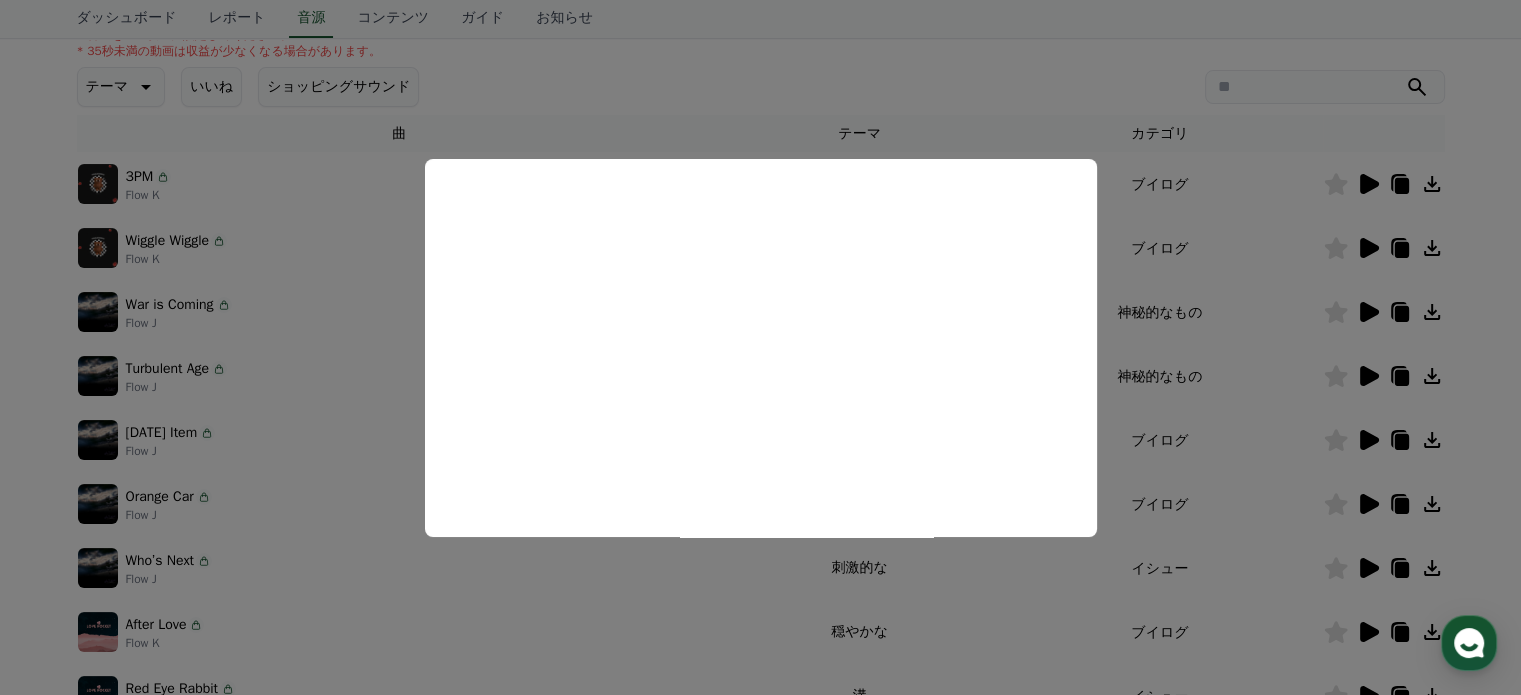 click at bounding box center [760, 347] 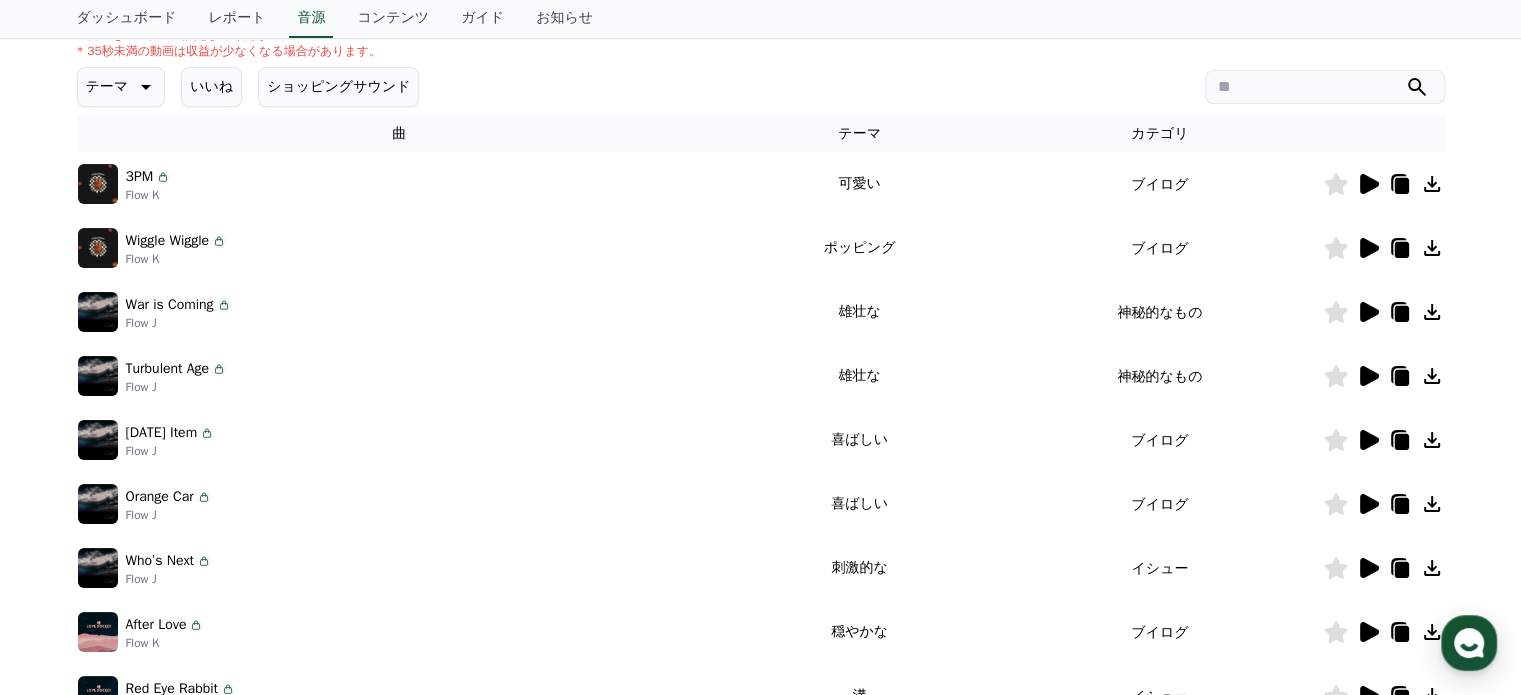click 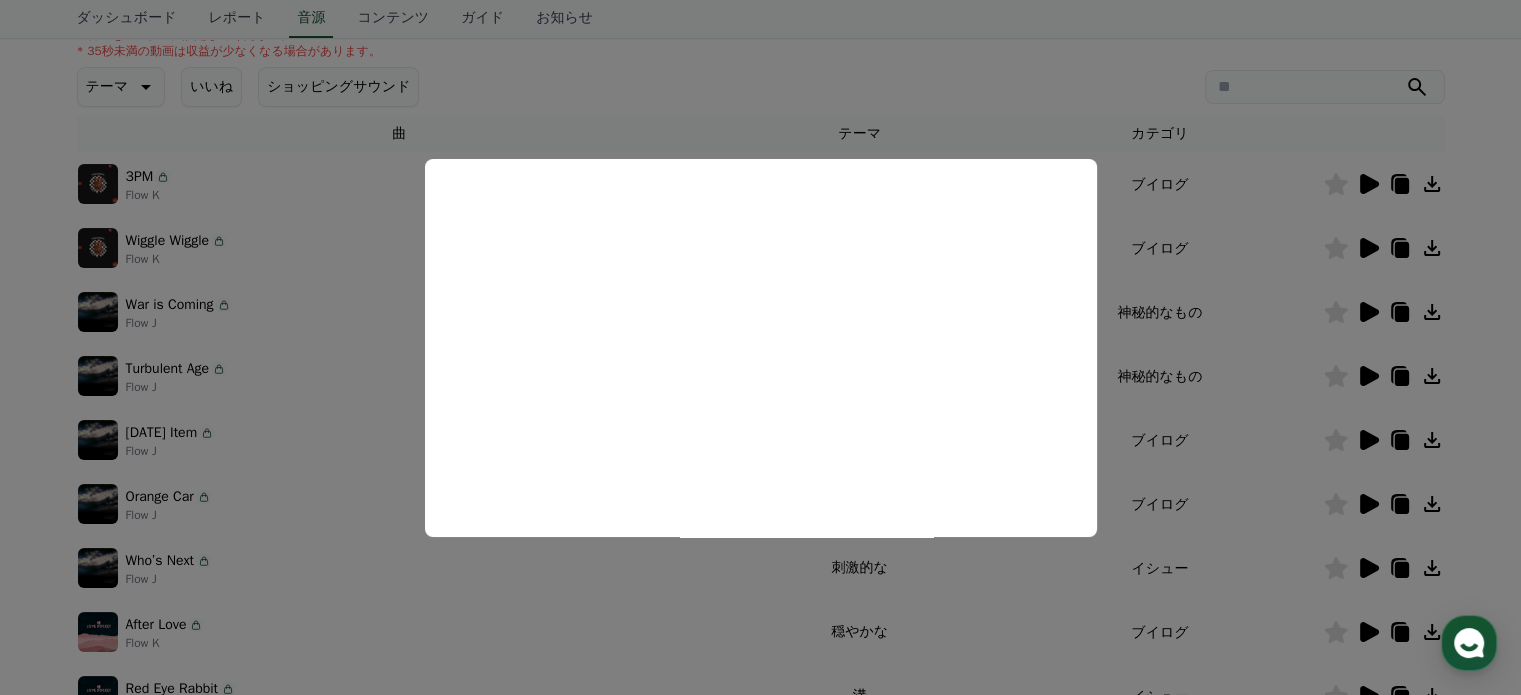 click at bounding box center (760, 347) 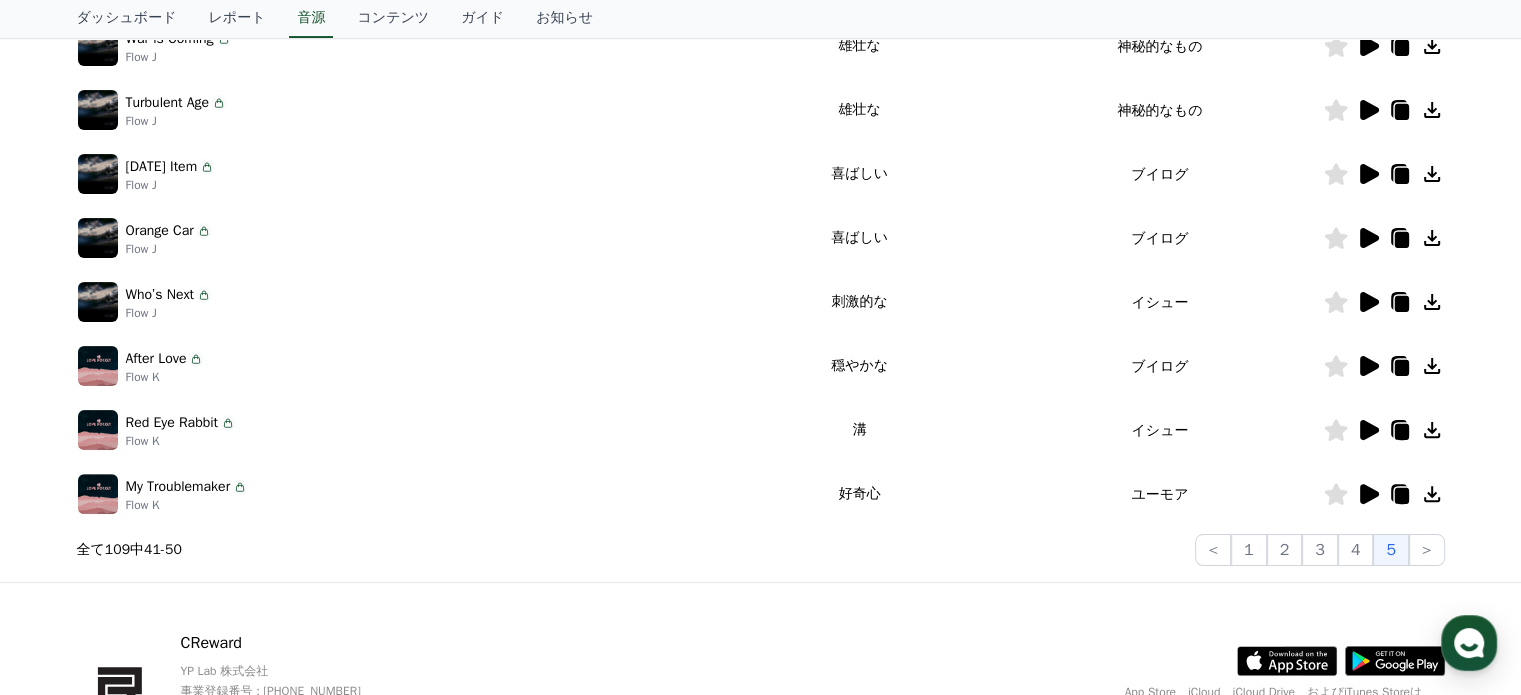 scroll, scrollTop: 557, scrollLeft: 0, axis: vertical 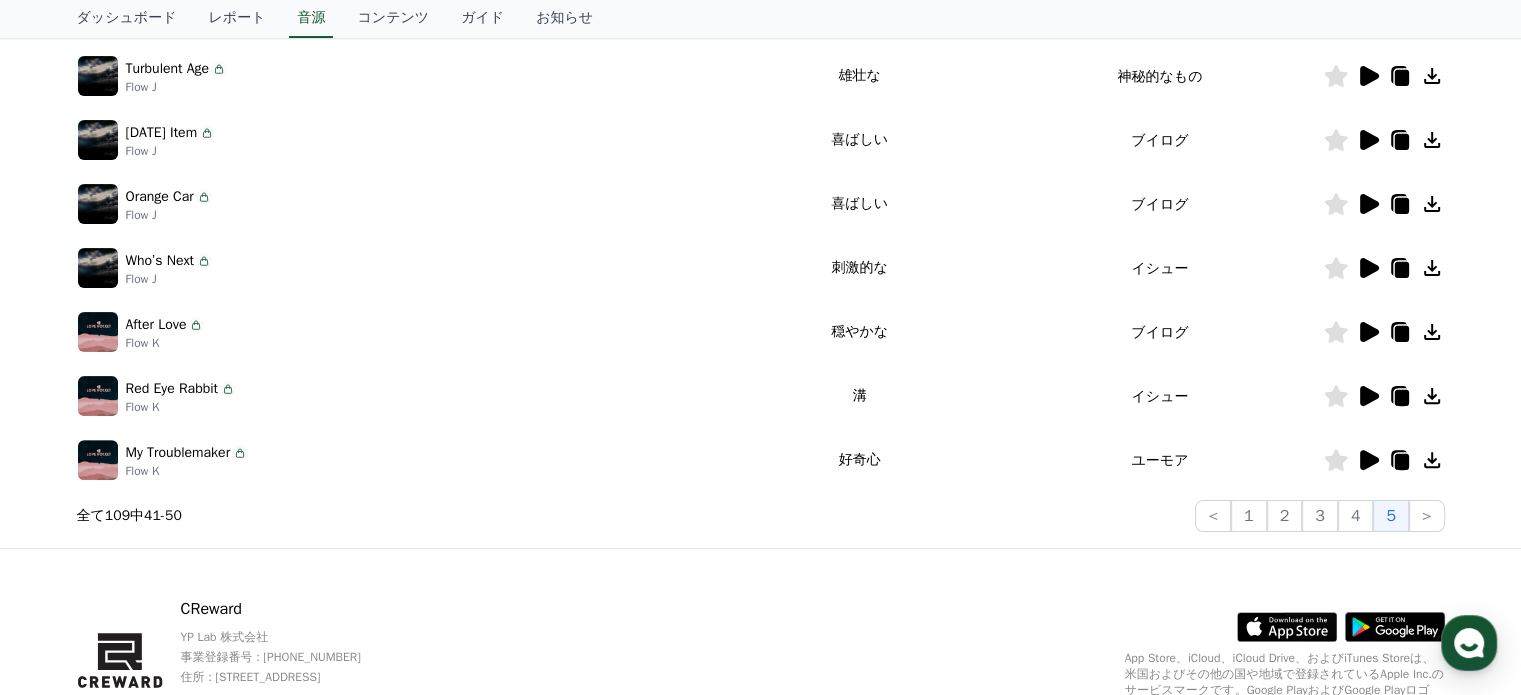 click 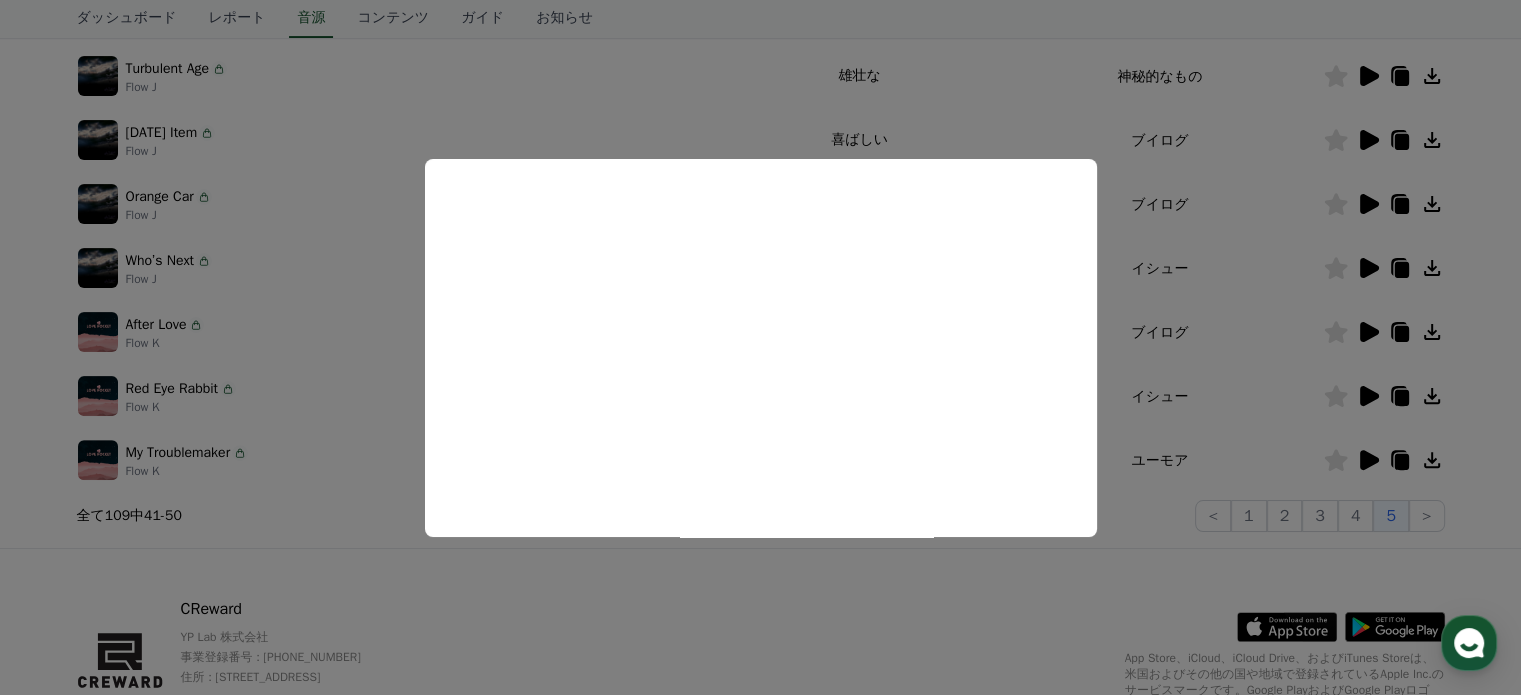 click at bounding box center (760, 347) 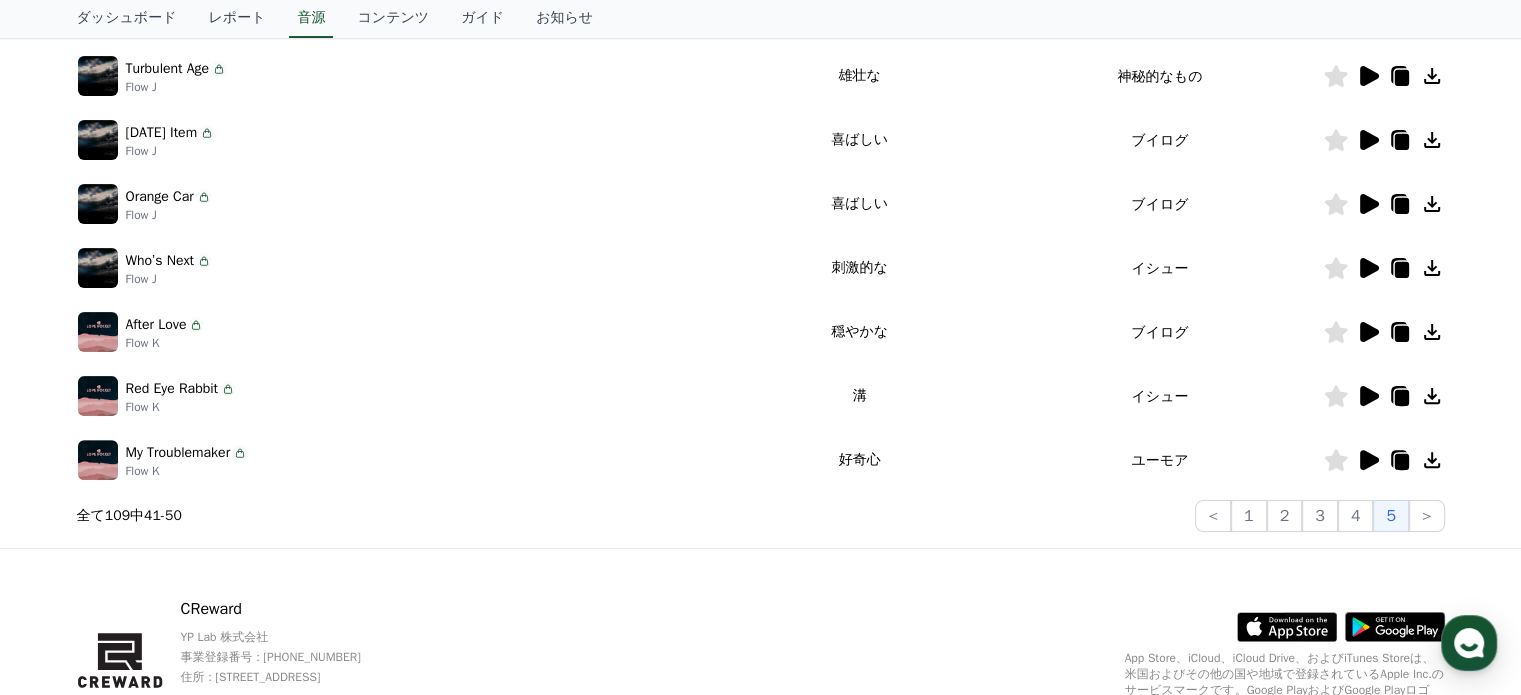 click 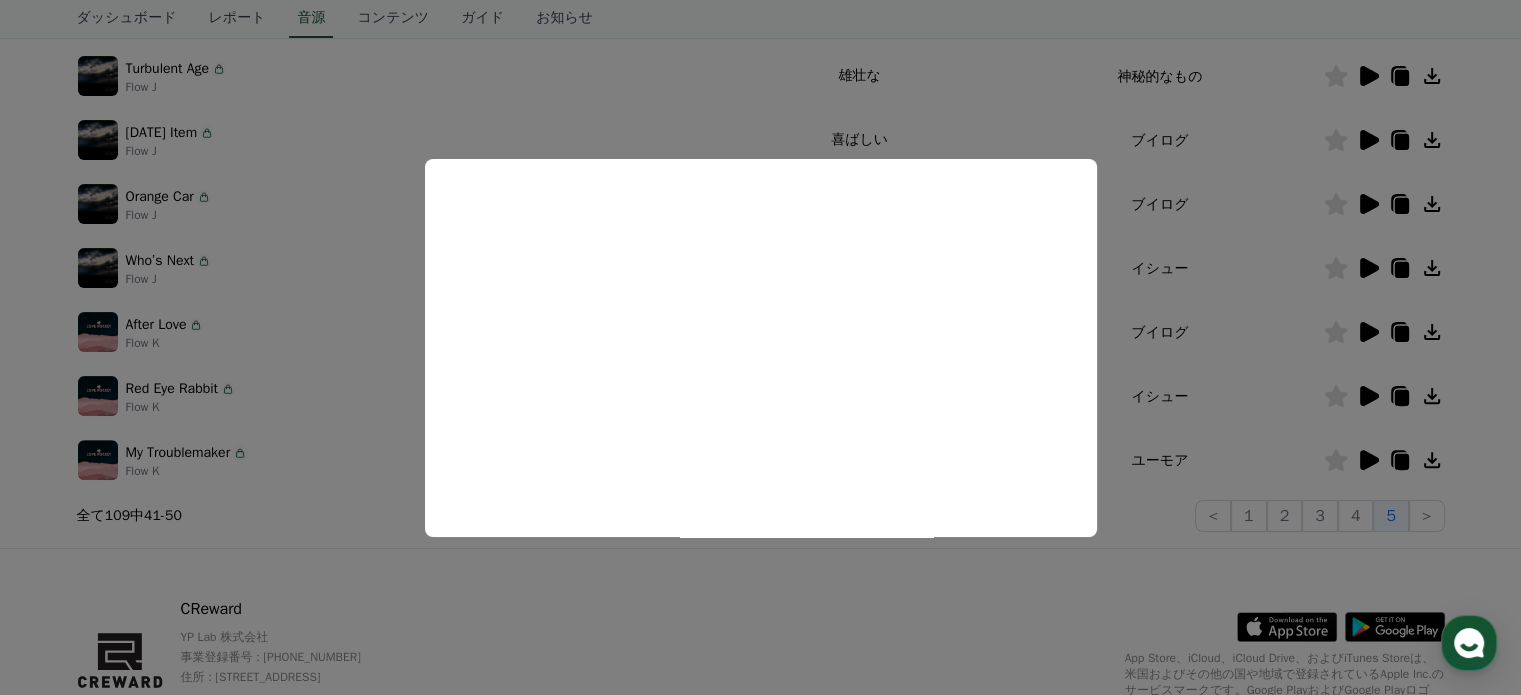 click at bounding box center [760, 347] 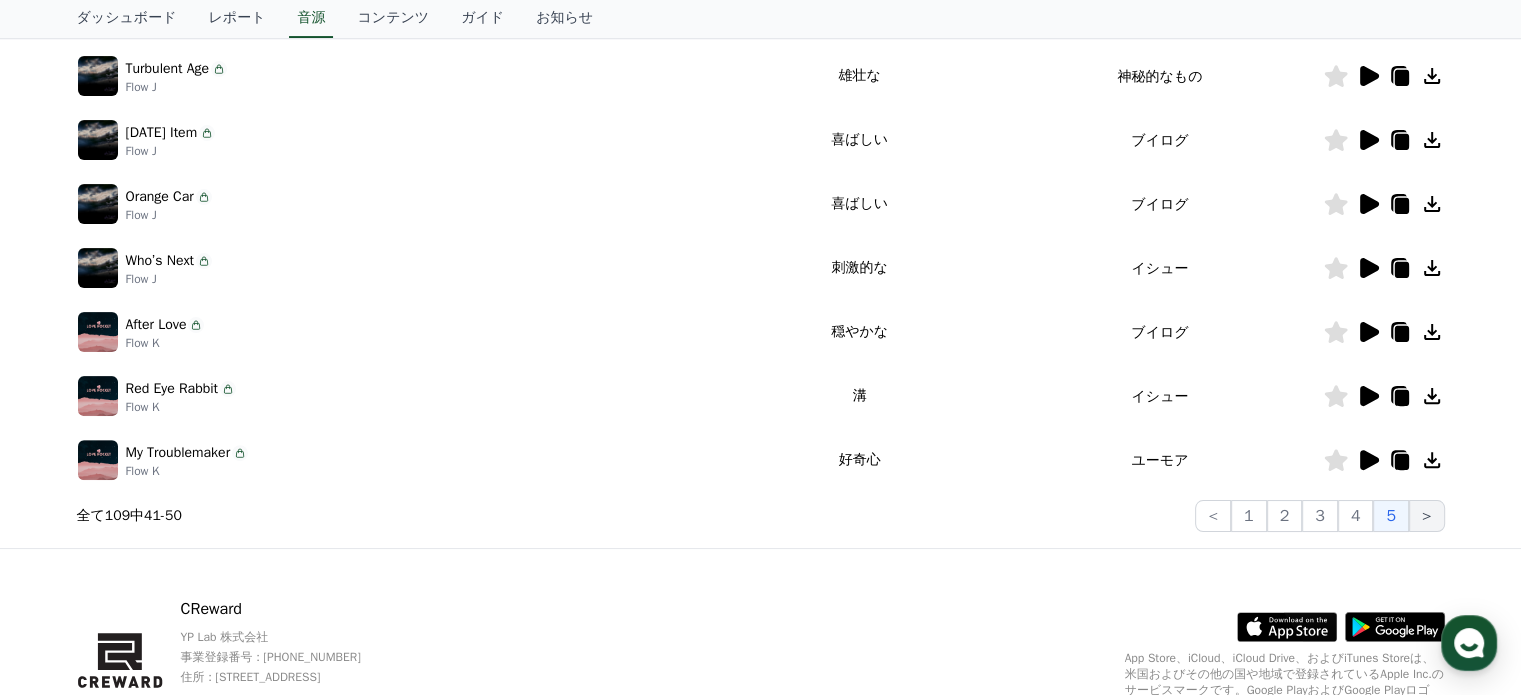 click on ">" 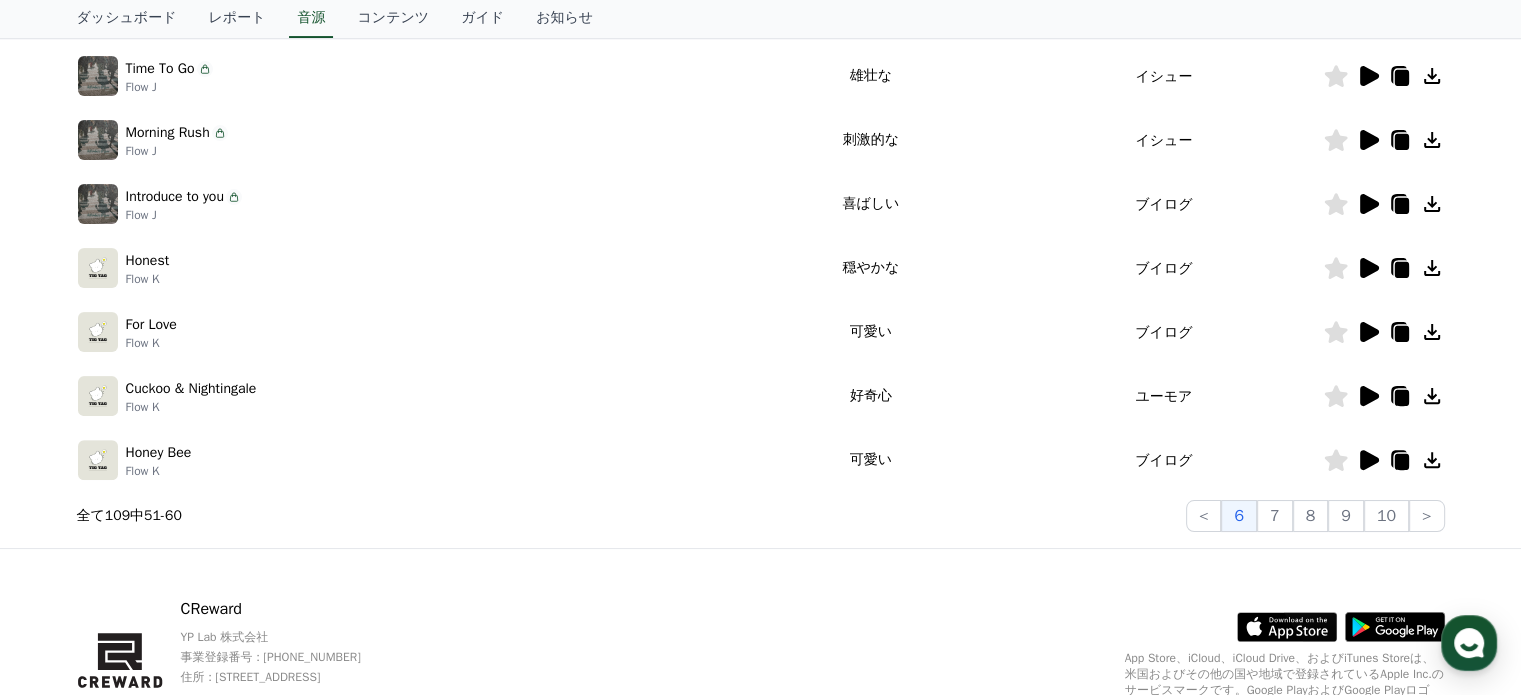 scroll, scrollTop: 0, scrollLeft: 0, axis: both 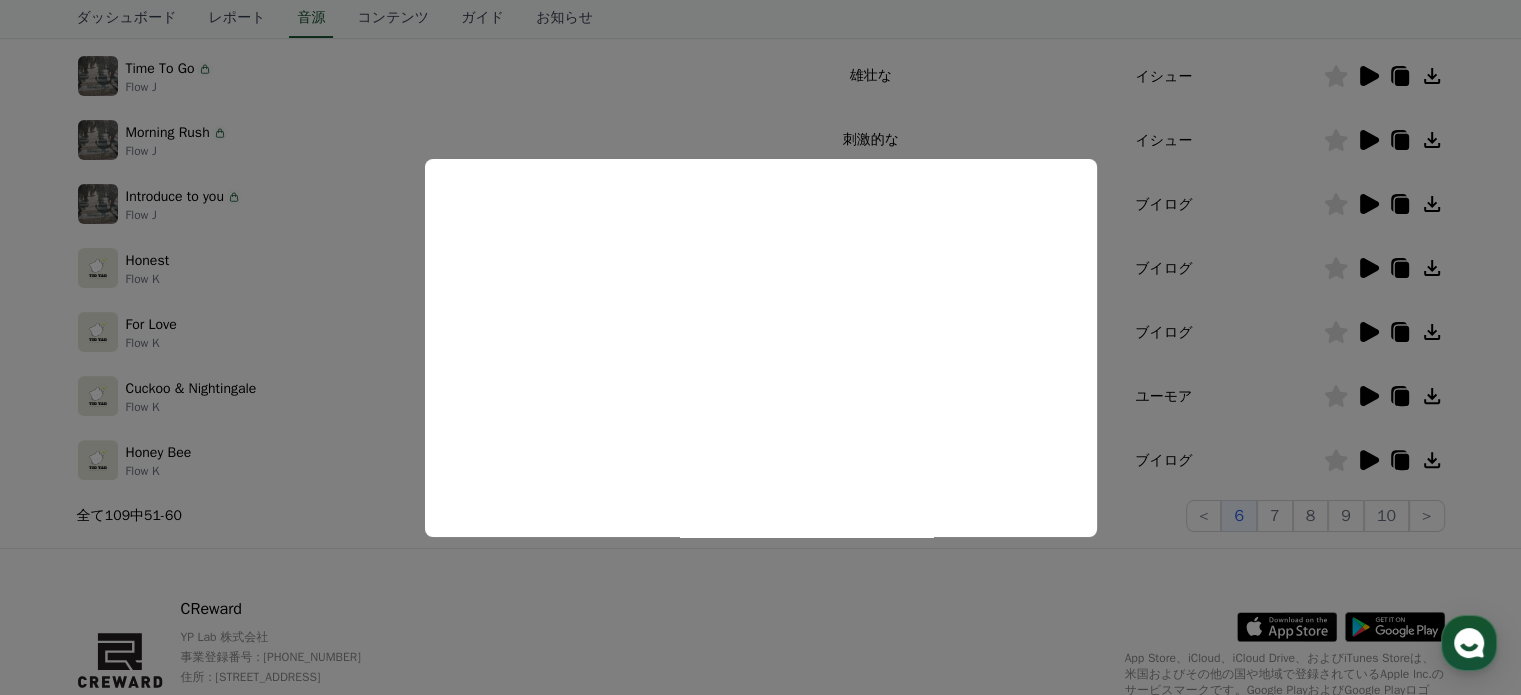 click at bounding box center [760, 347] 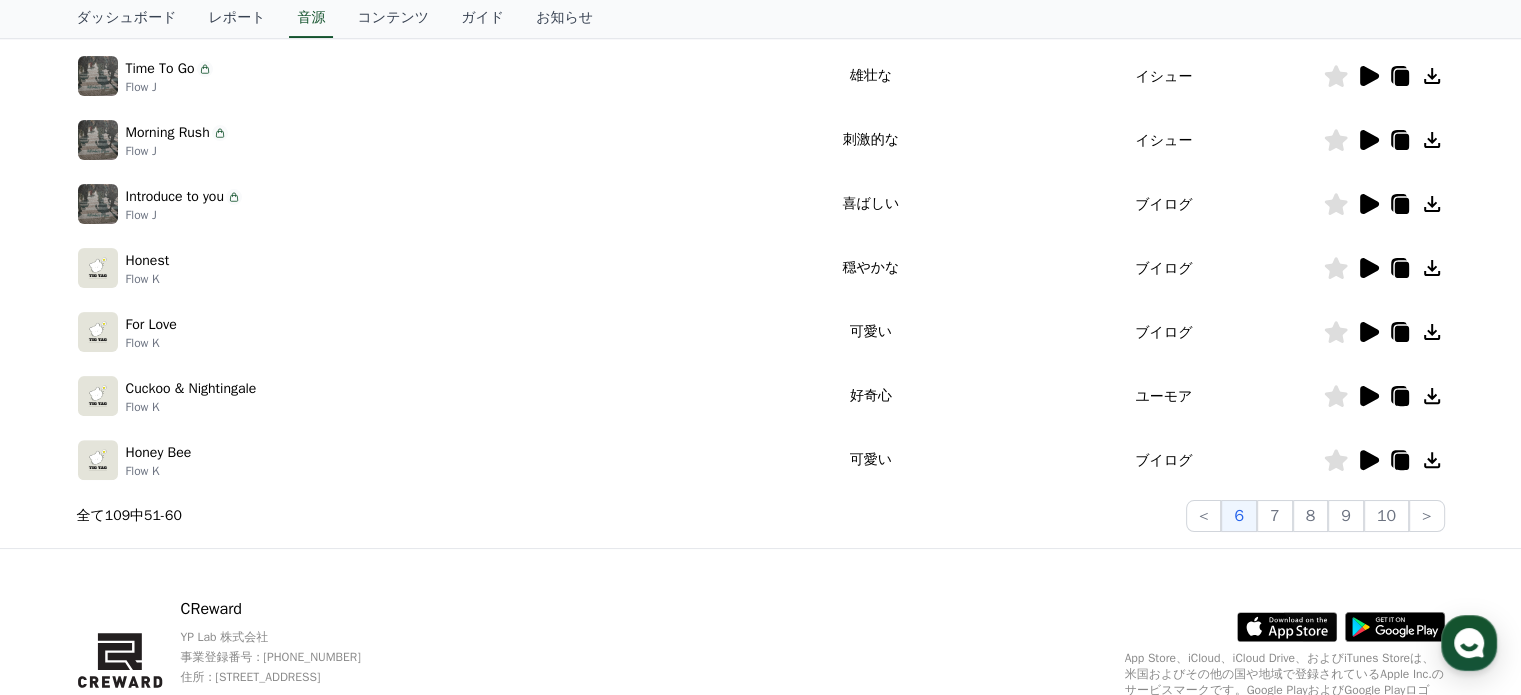 click 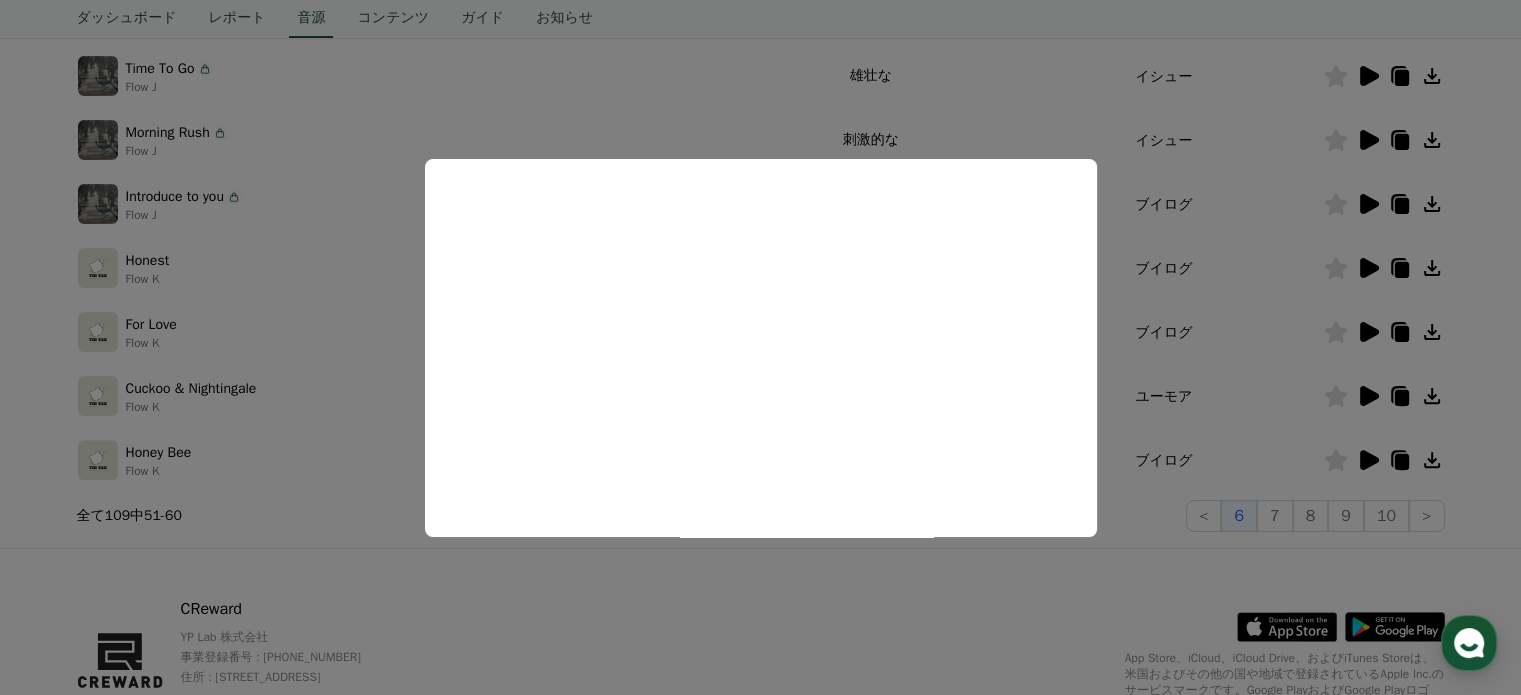 click at bounding box center [760, 347] 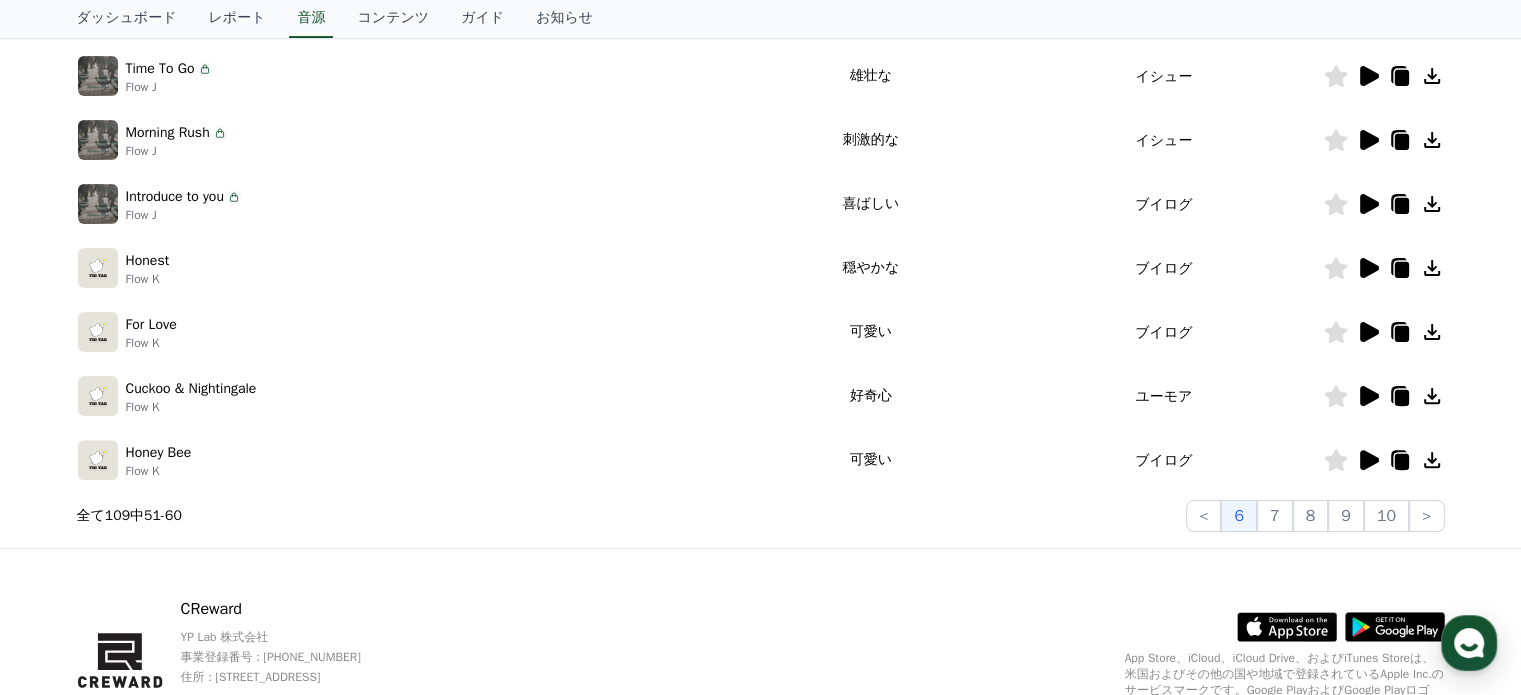 click 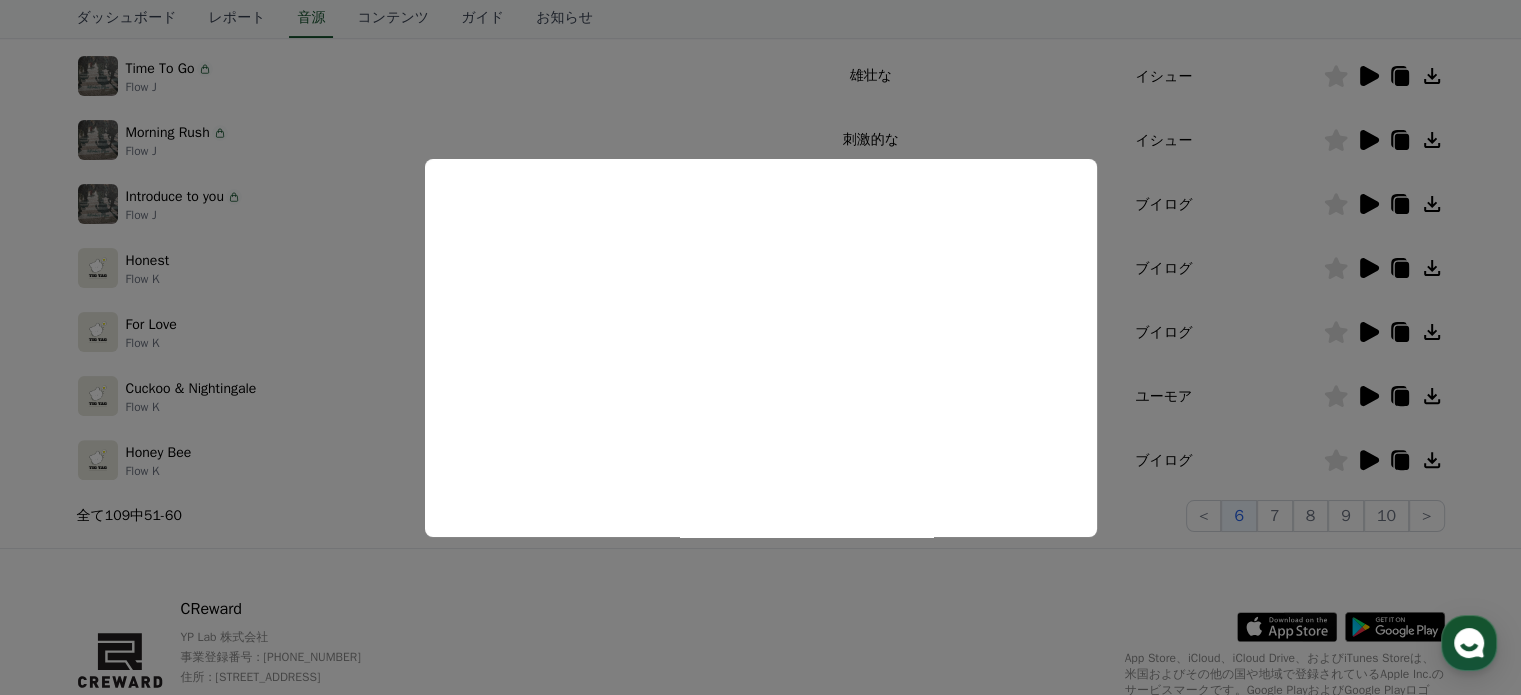 click at bounding box center [760, 347] 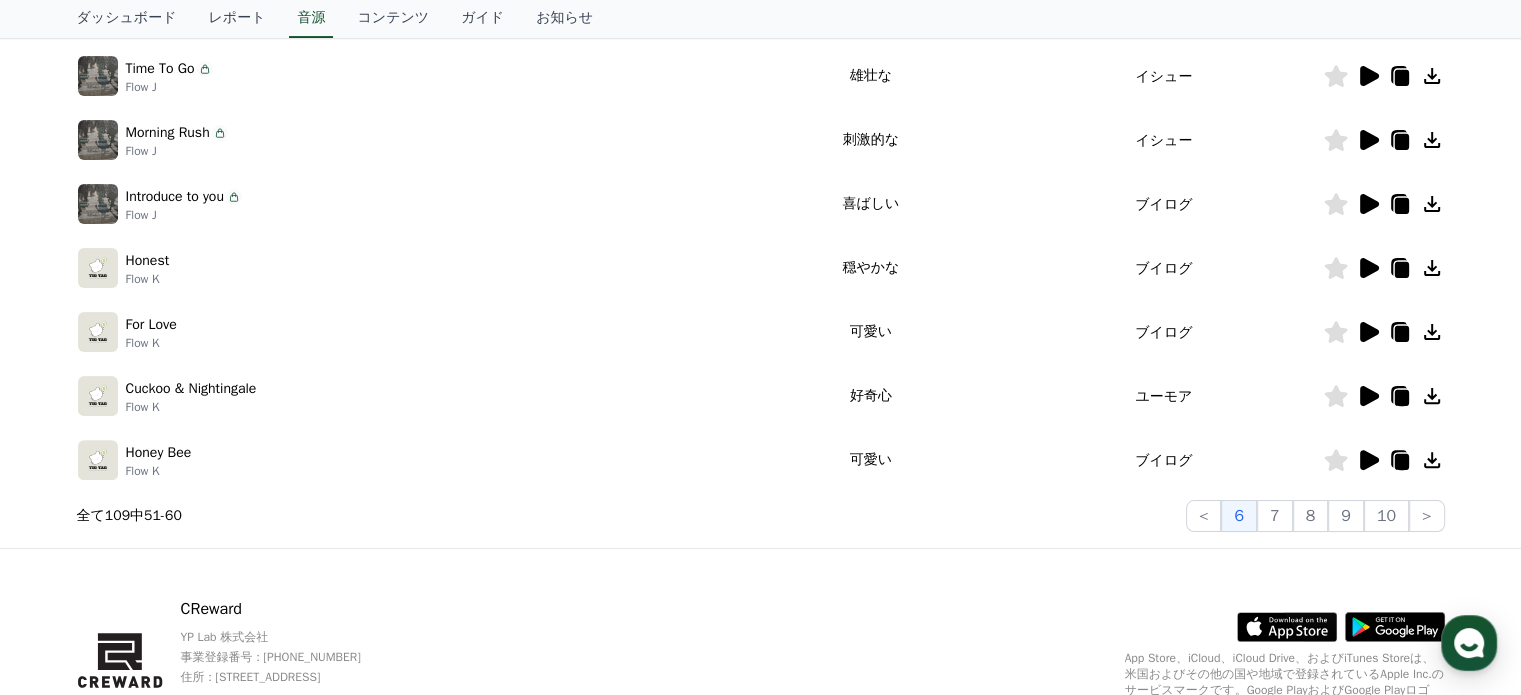 click 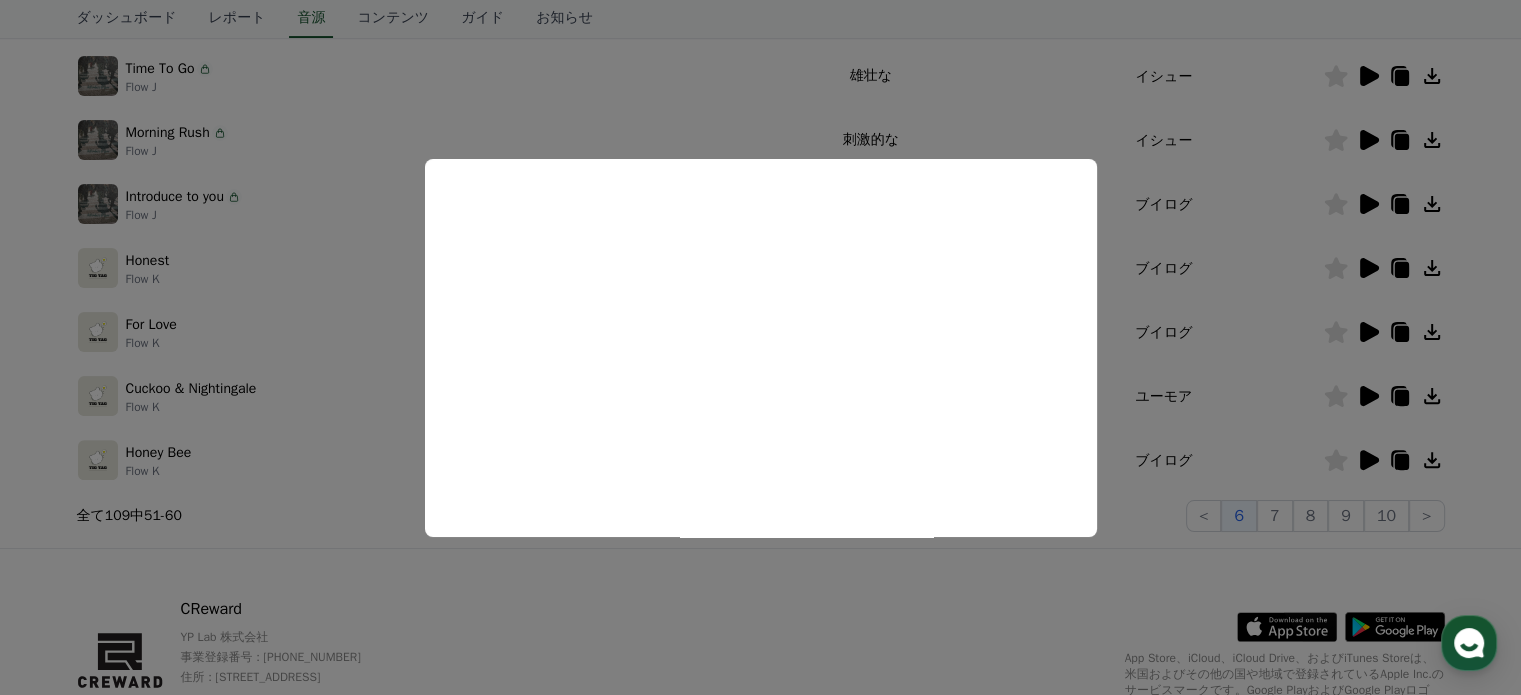 click at bounding box center [760, 347] 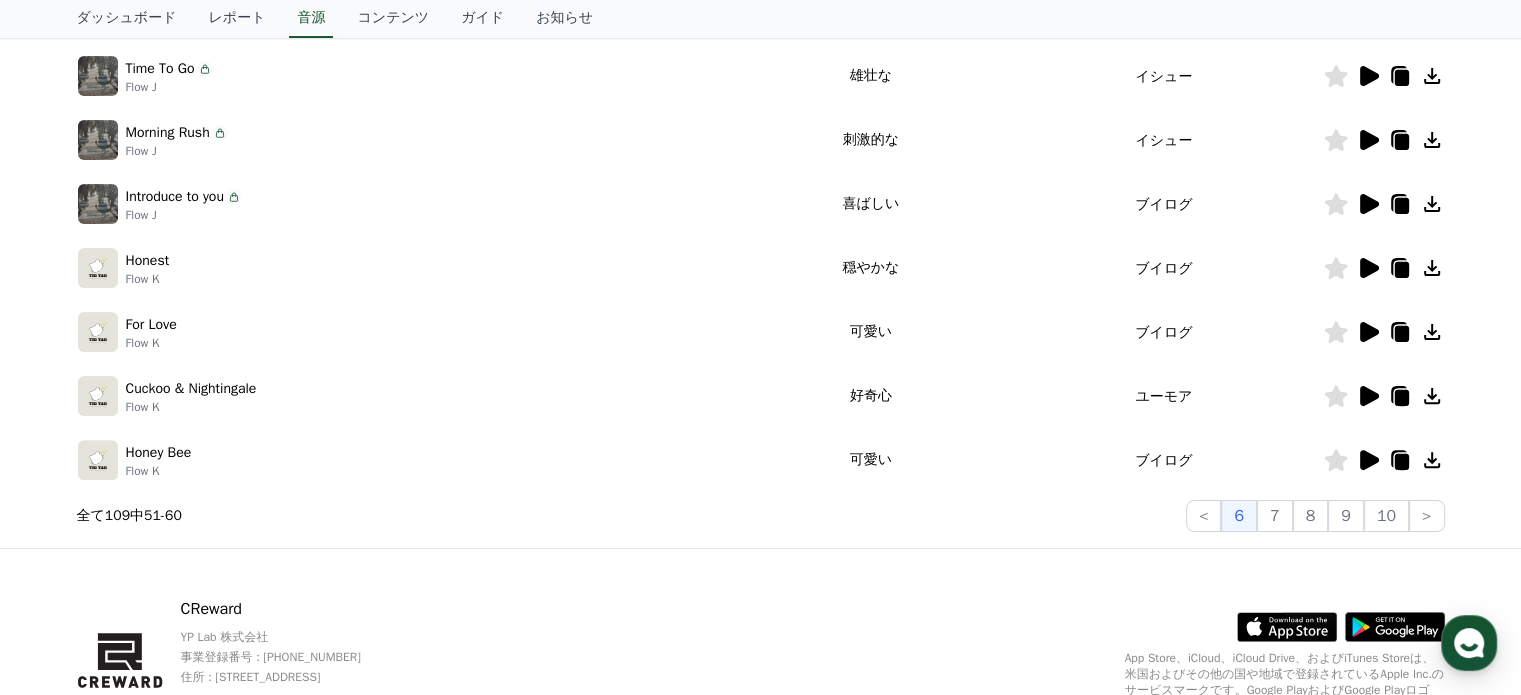 click 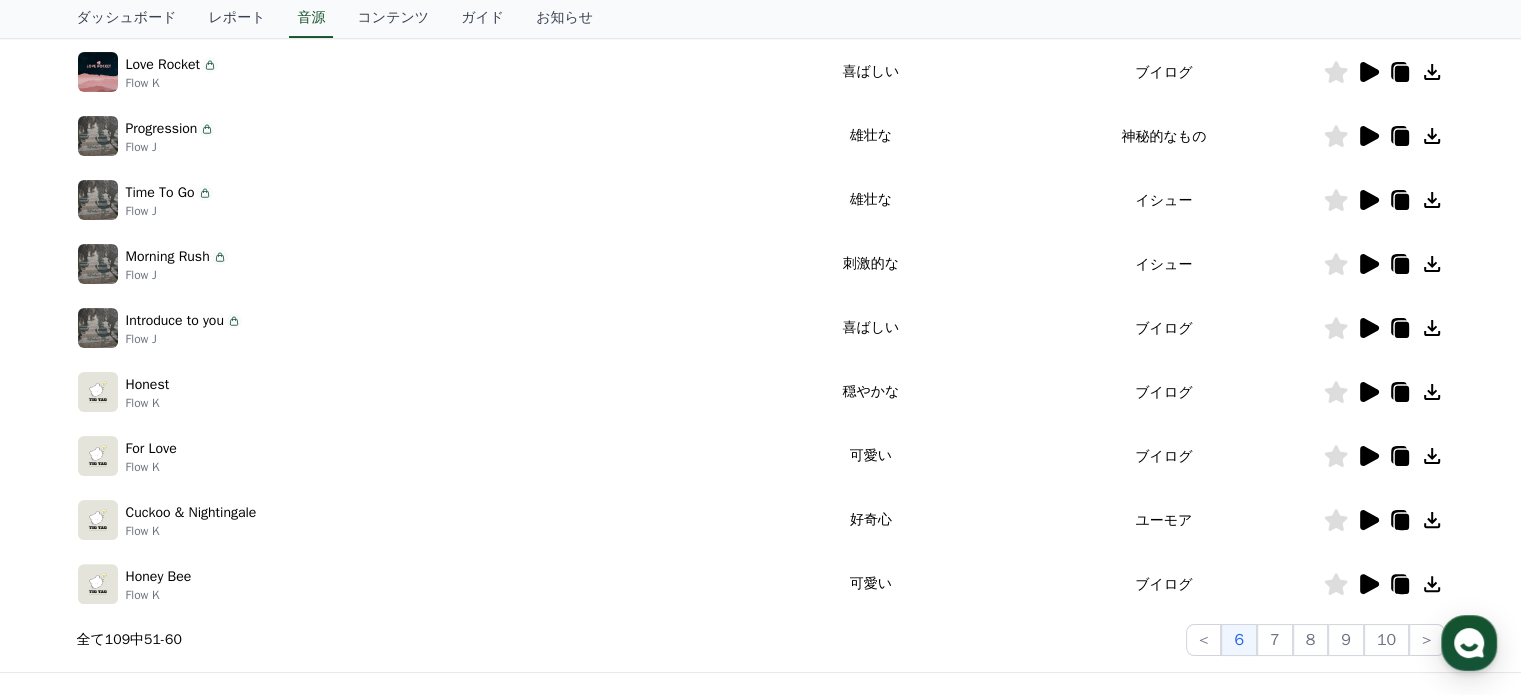 scroll, scrollTop: 657, scrollLeft: 0, axis: vertical 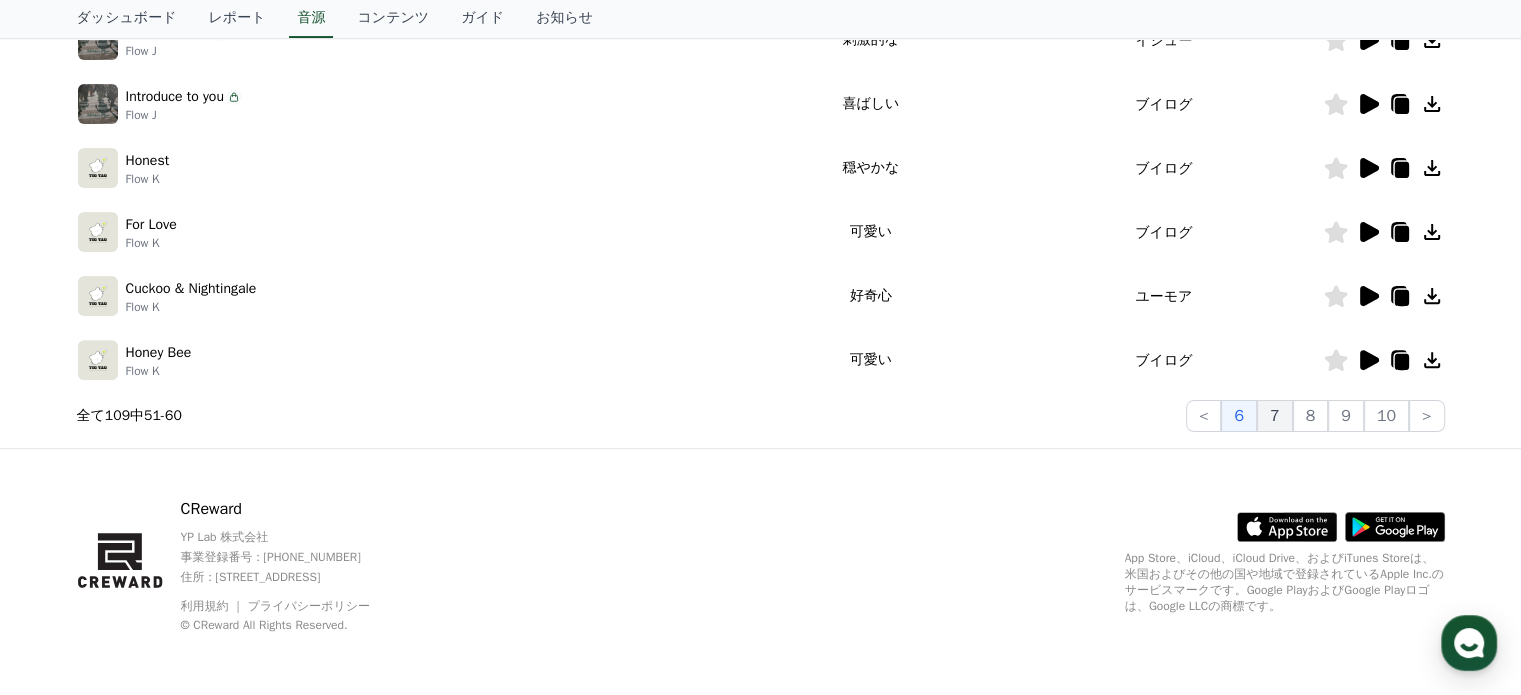 click on "7" 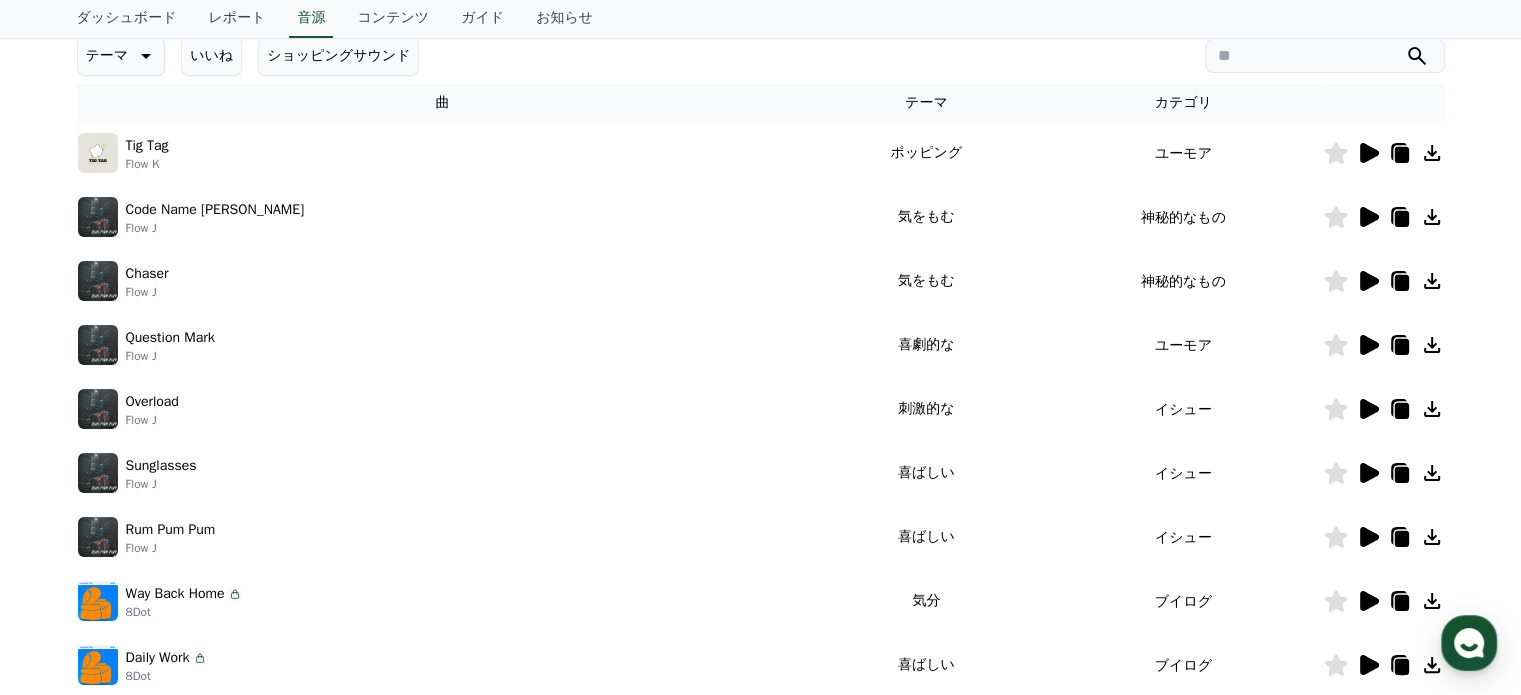 scroll, scrollTop: 257, scrollLeft: 0, axis: vertical 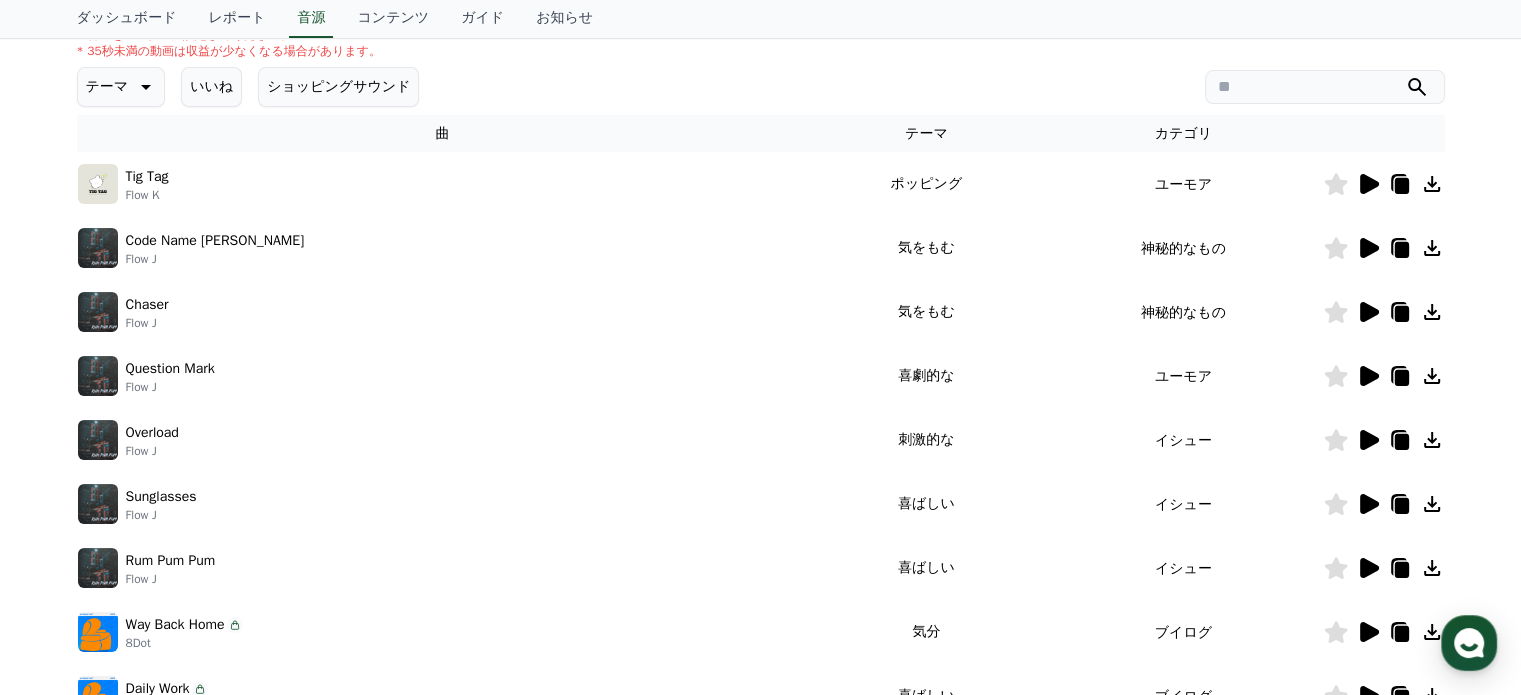 click 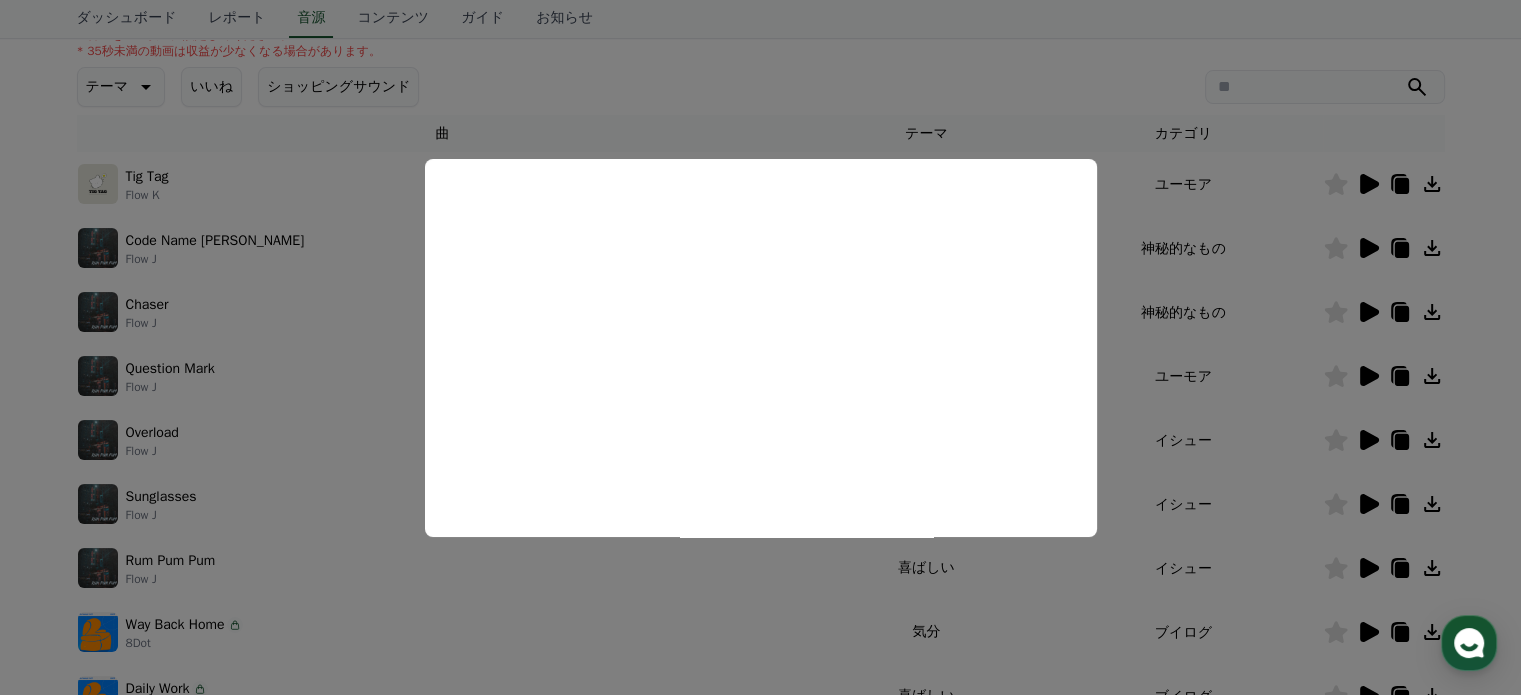 click at bounding box center [760, 347] 